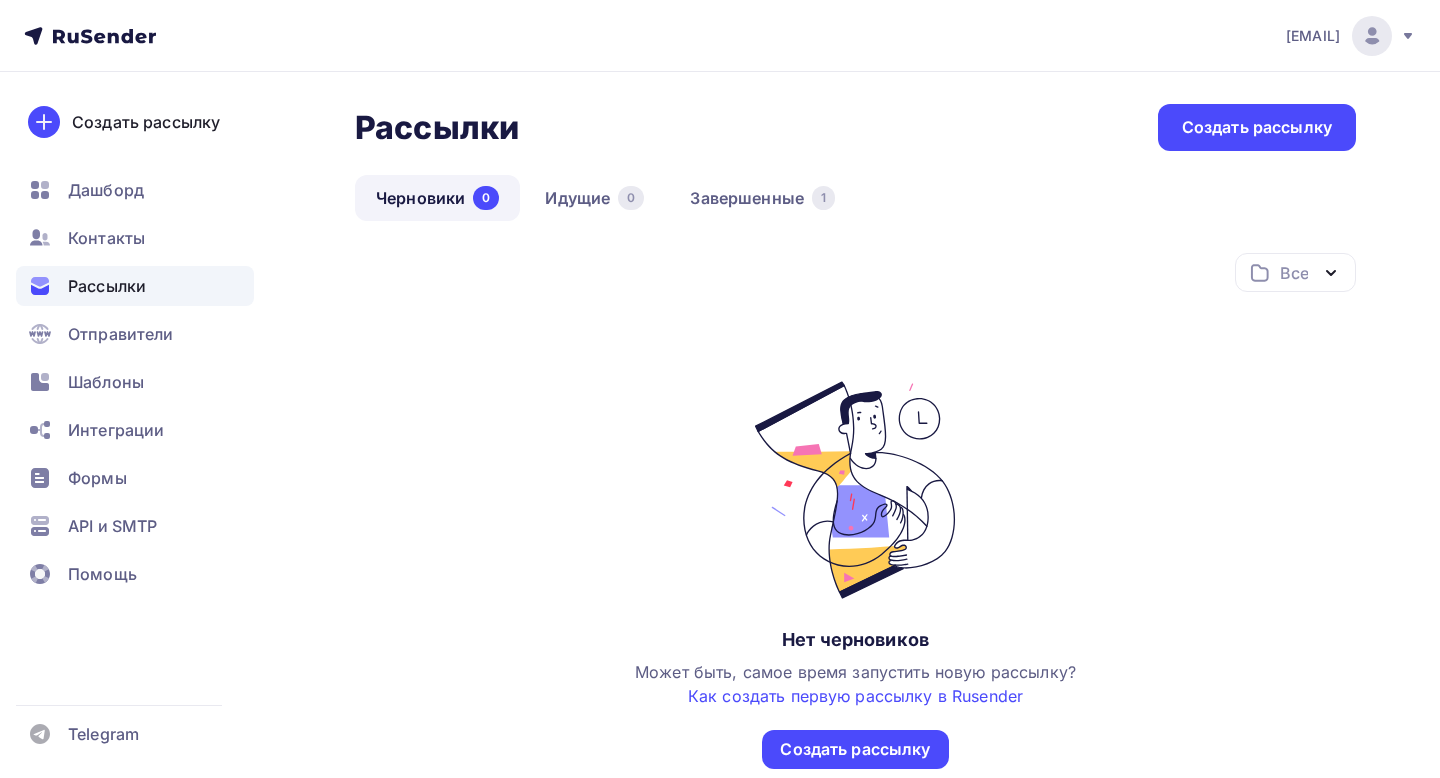 scroll, scrollTop: 0, scrollLeft: 0, axis: both 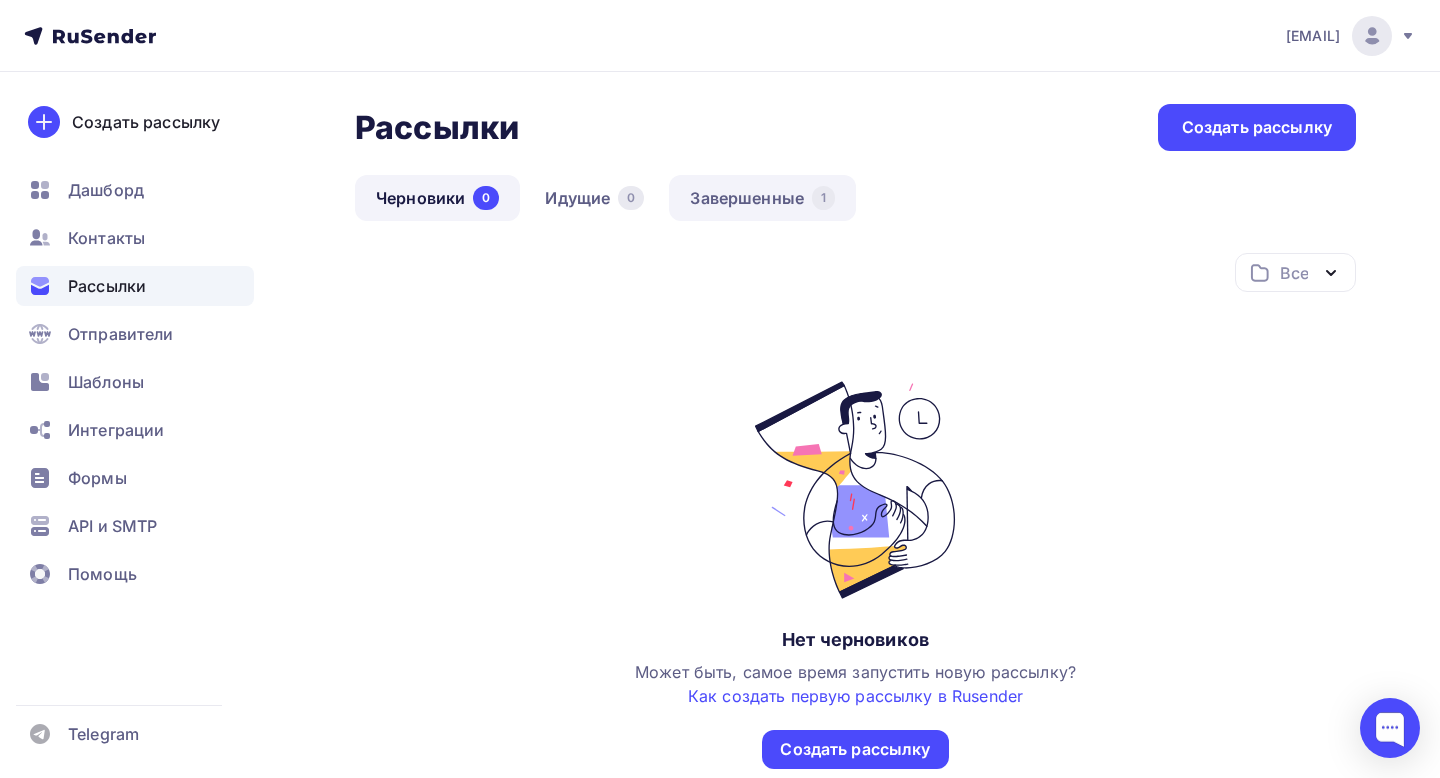 click on "Завершенные
1" at bounding box center (762, 198) 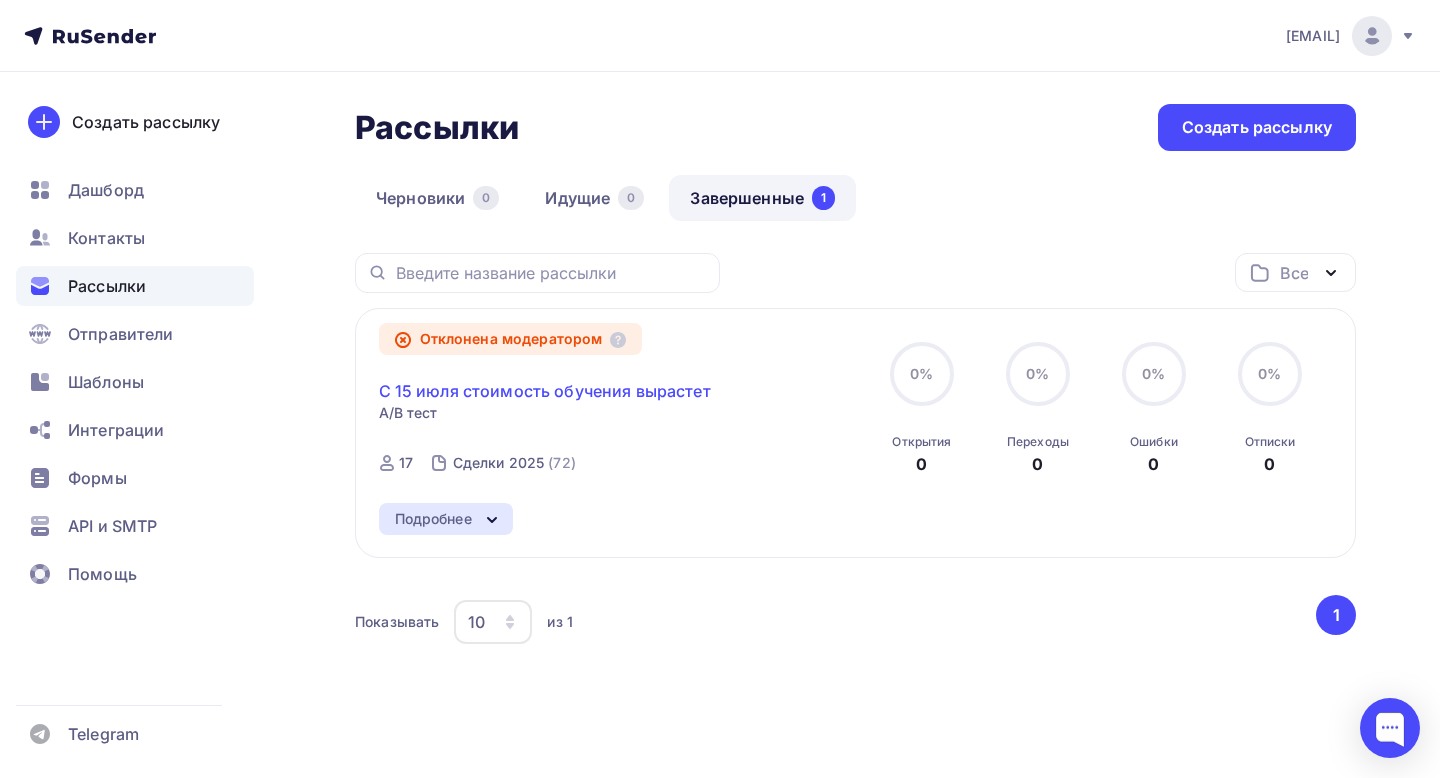 click on "С 15 июля стоимость обучения вырастет" at bounding box center (545, 391) 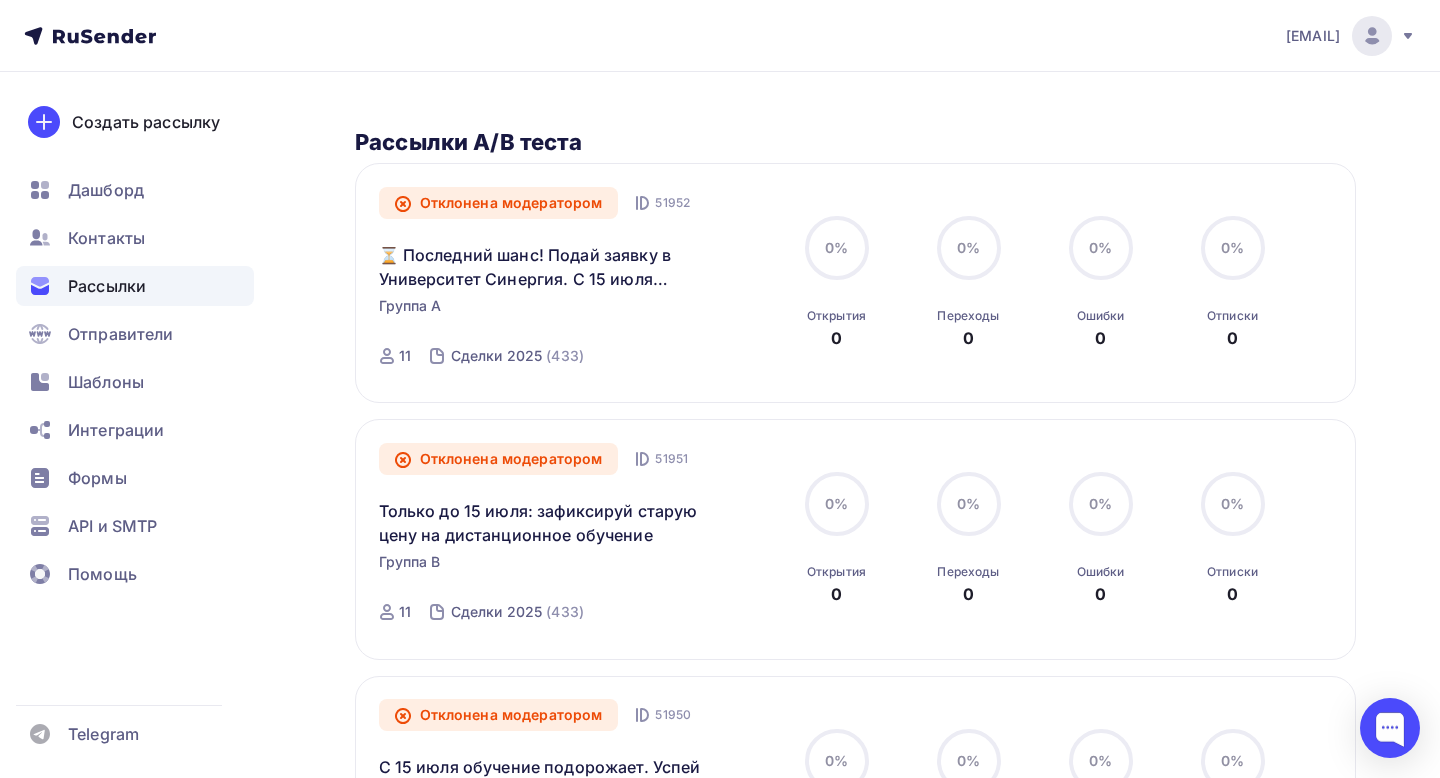 scroll, scrollTop: 539, scrollLeft: 0, axis: vertical 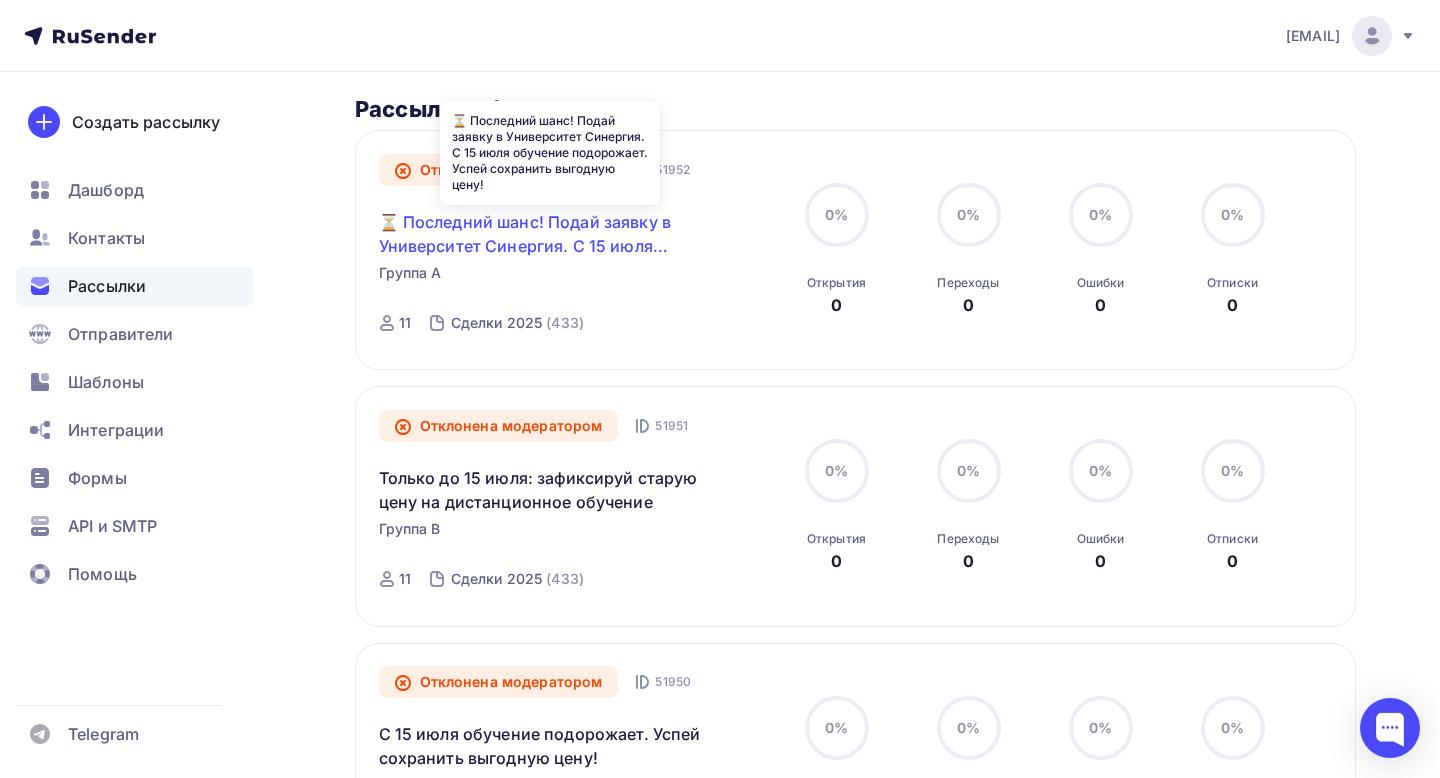 click on "⏳ Последний шанс! Подай заявку в Университет Синергия. С 15 июля обучение подорожает. Успей сохранить выгодную цену!" at bounding box center (550, 234) 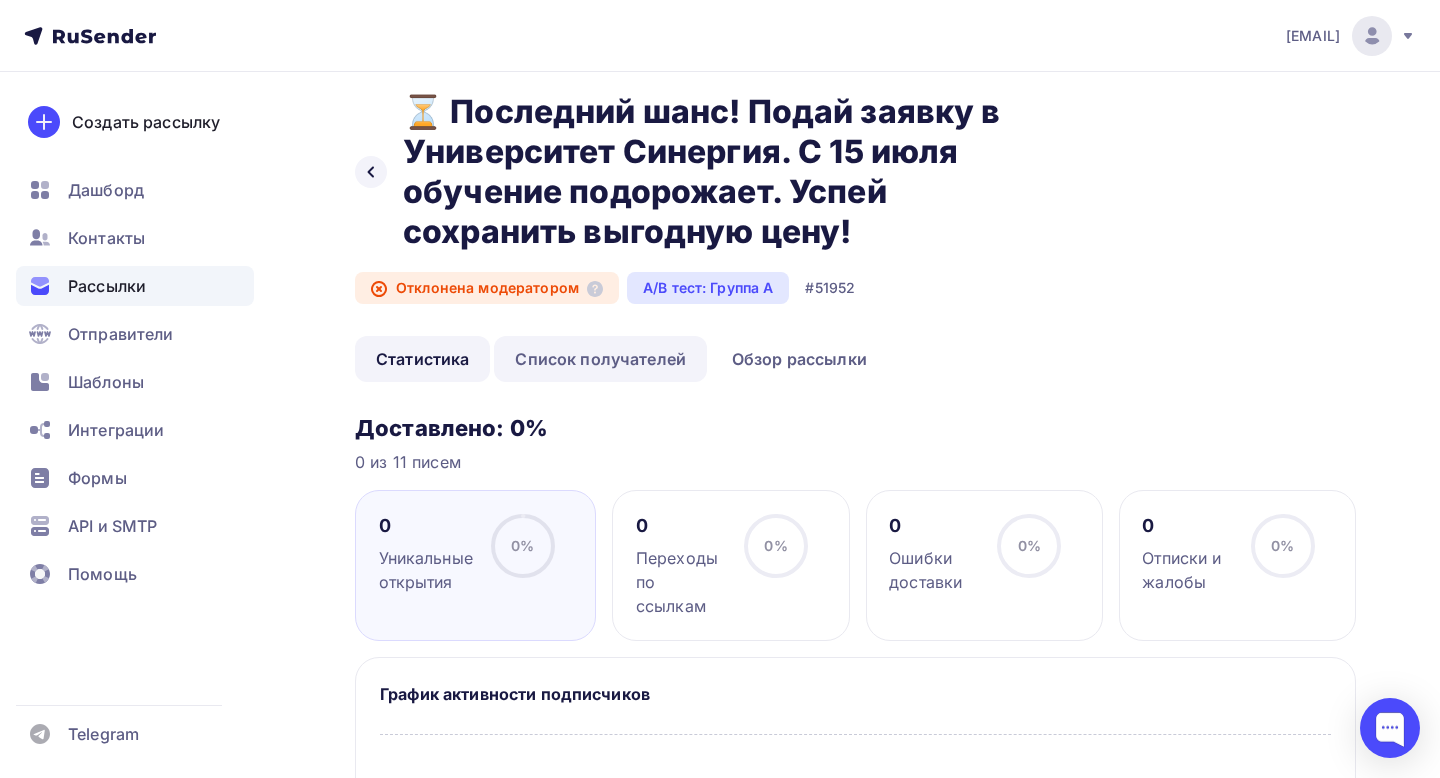 scroll, scrollTop: 0, scrollLeft: 0, axis: both 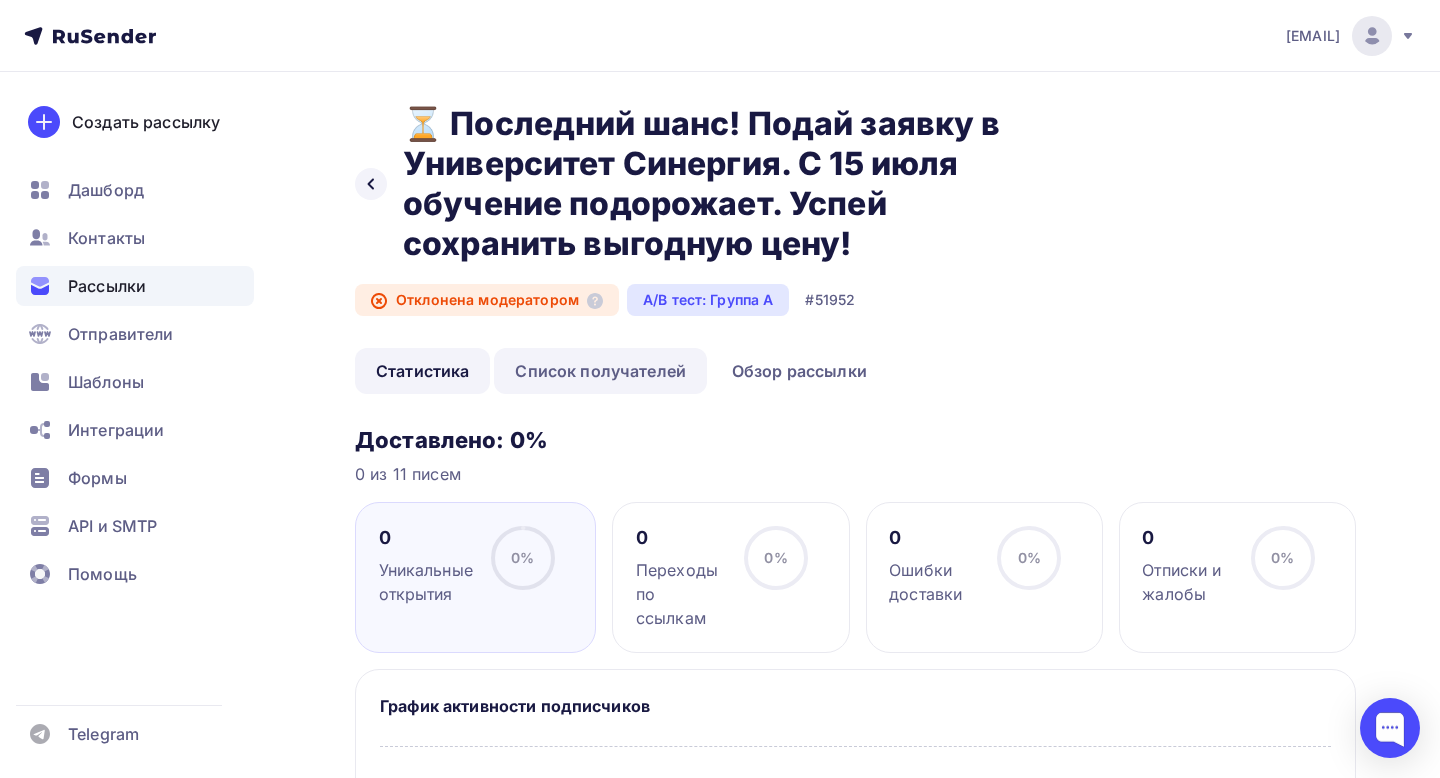 click on "Список получателей" at bounding box center [600, 371] 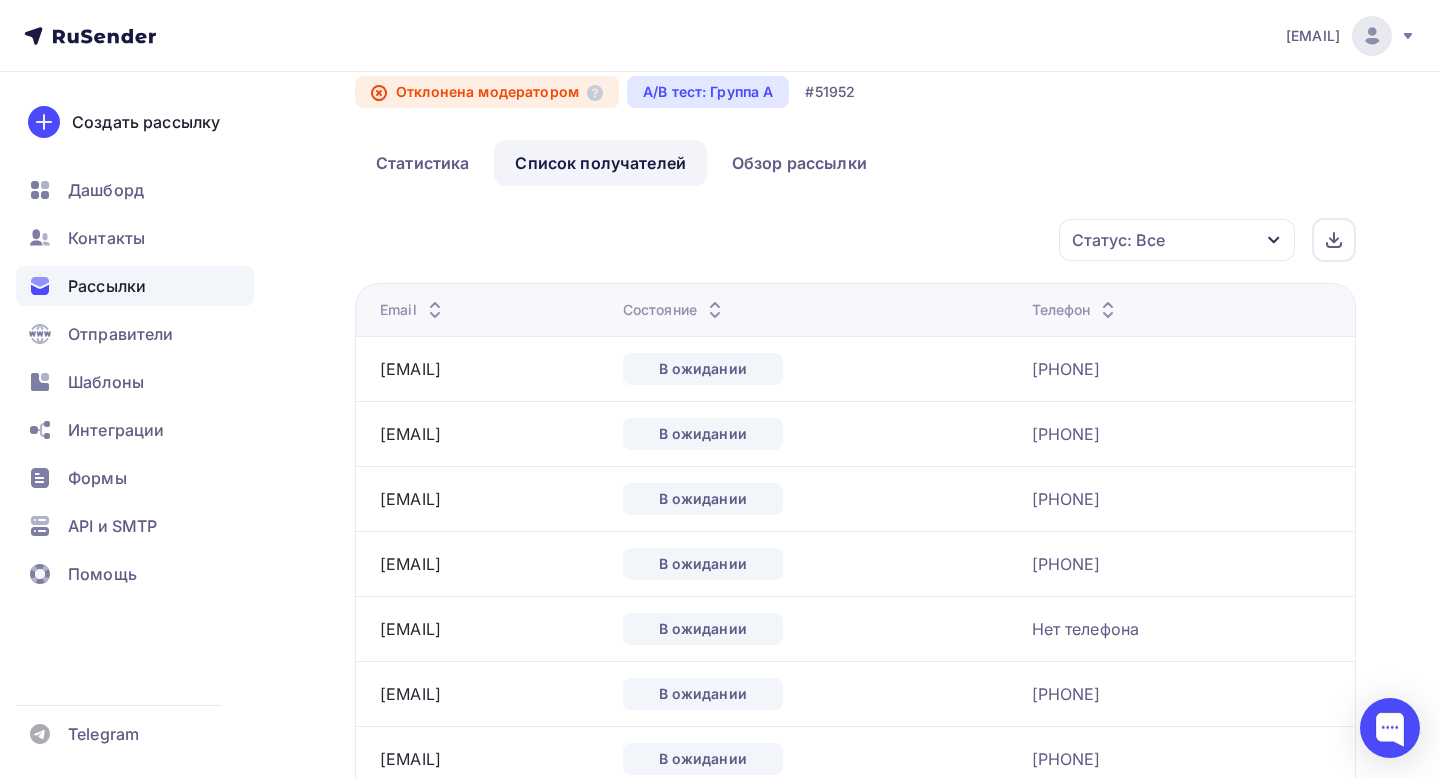 scroll, scrollTop: 126, scrollLeft: 0, axis: vertical 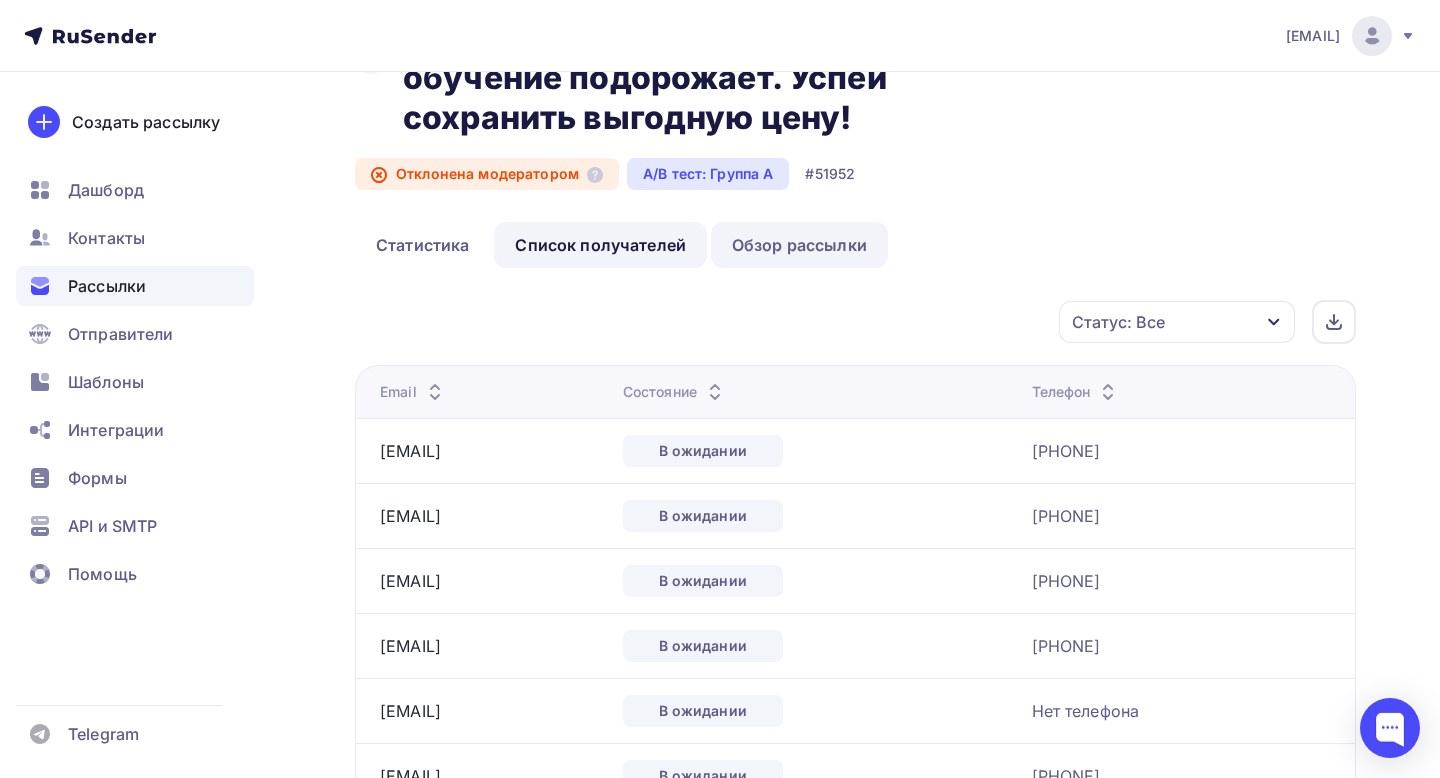 click on "Обзор рассылки" at bounding box center (799, 245) 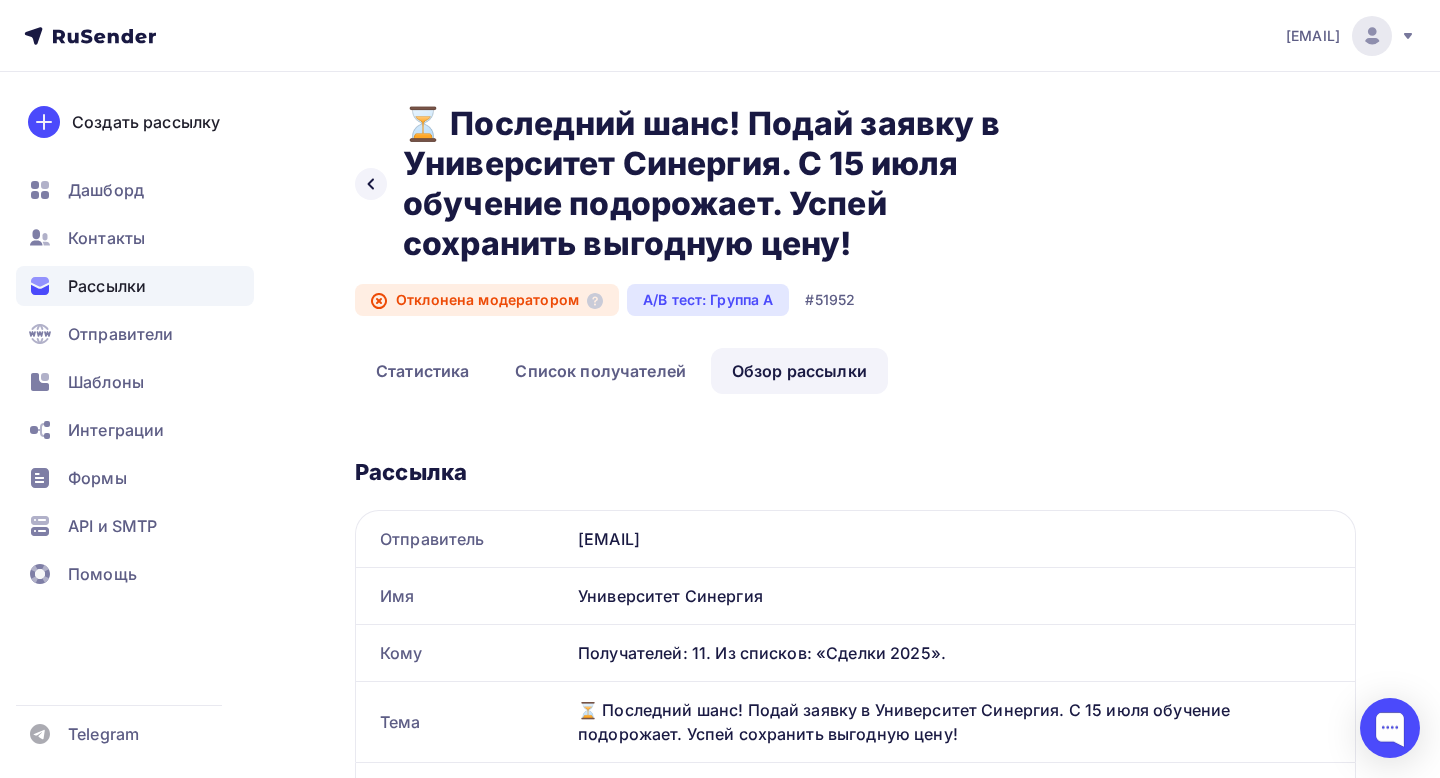 scroll, scrollTop: 0, scrollLeft: 0, axis: both 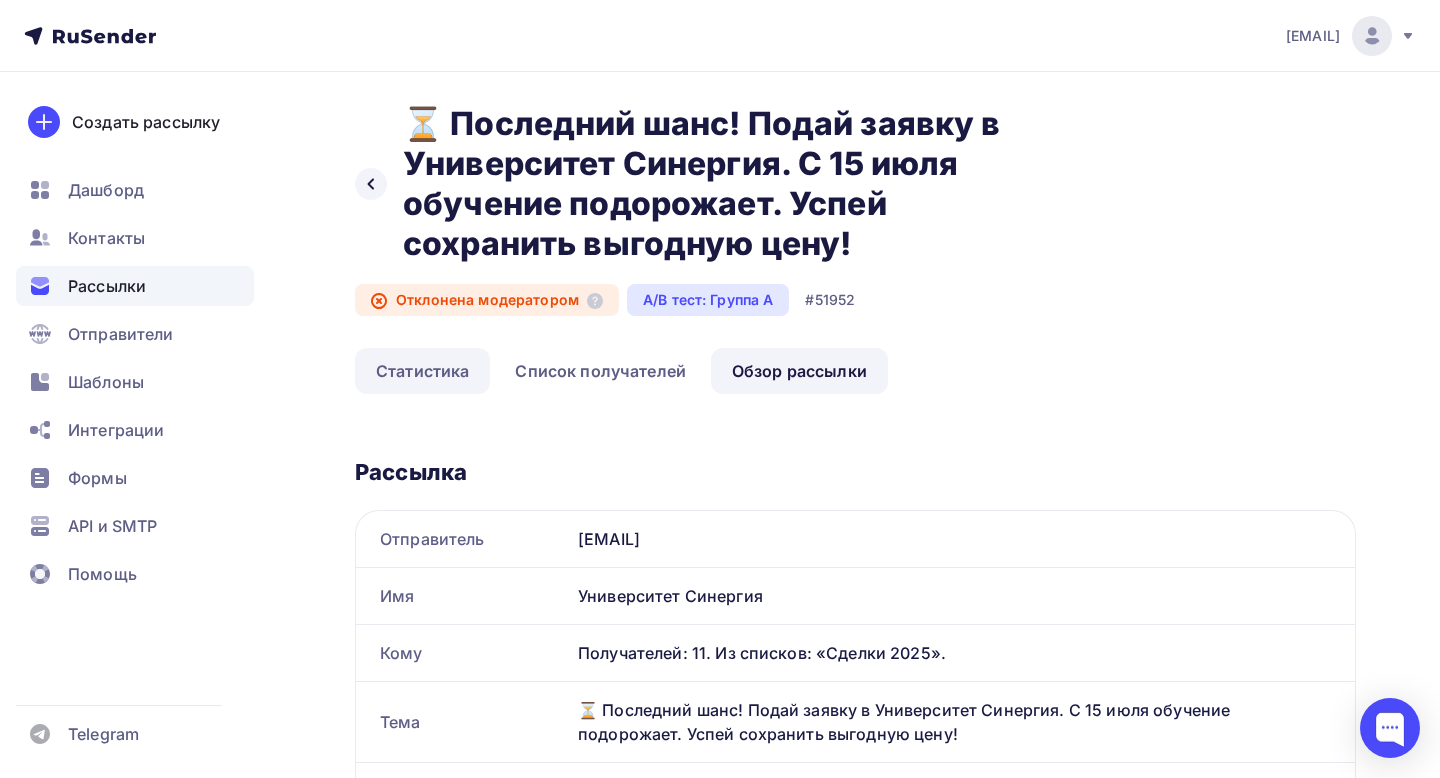 click on "Статистика" at bounding box center (422, 371) 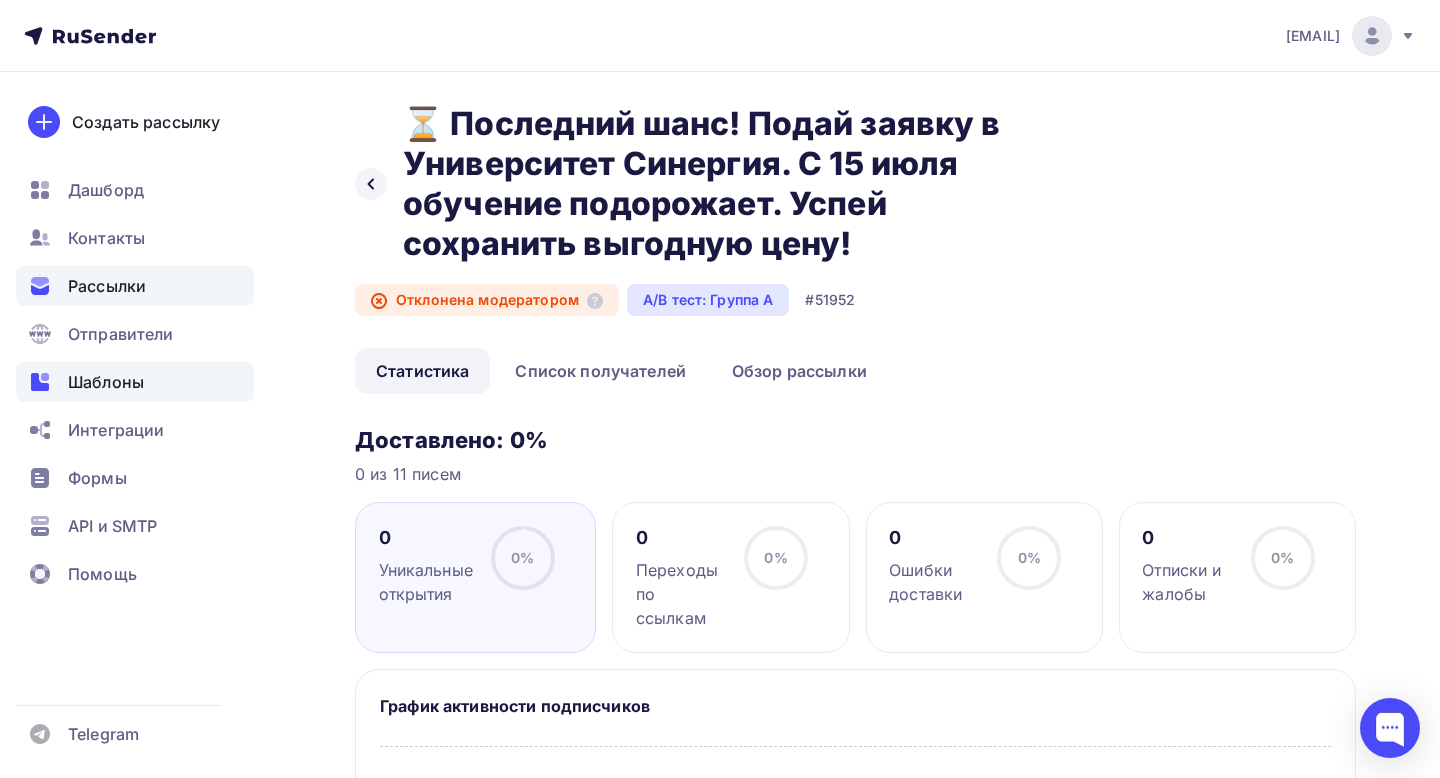 click on "Шаблоны" at bounding box center [106, 382] 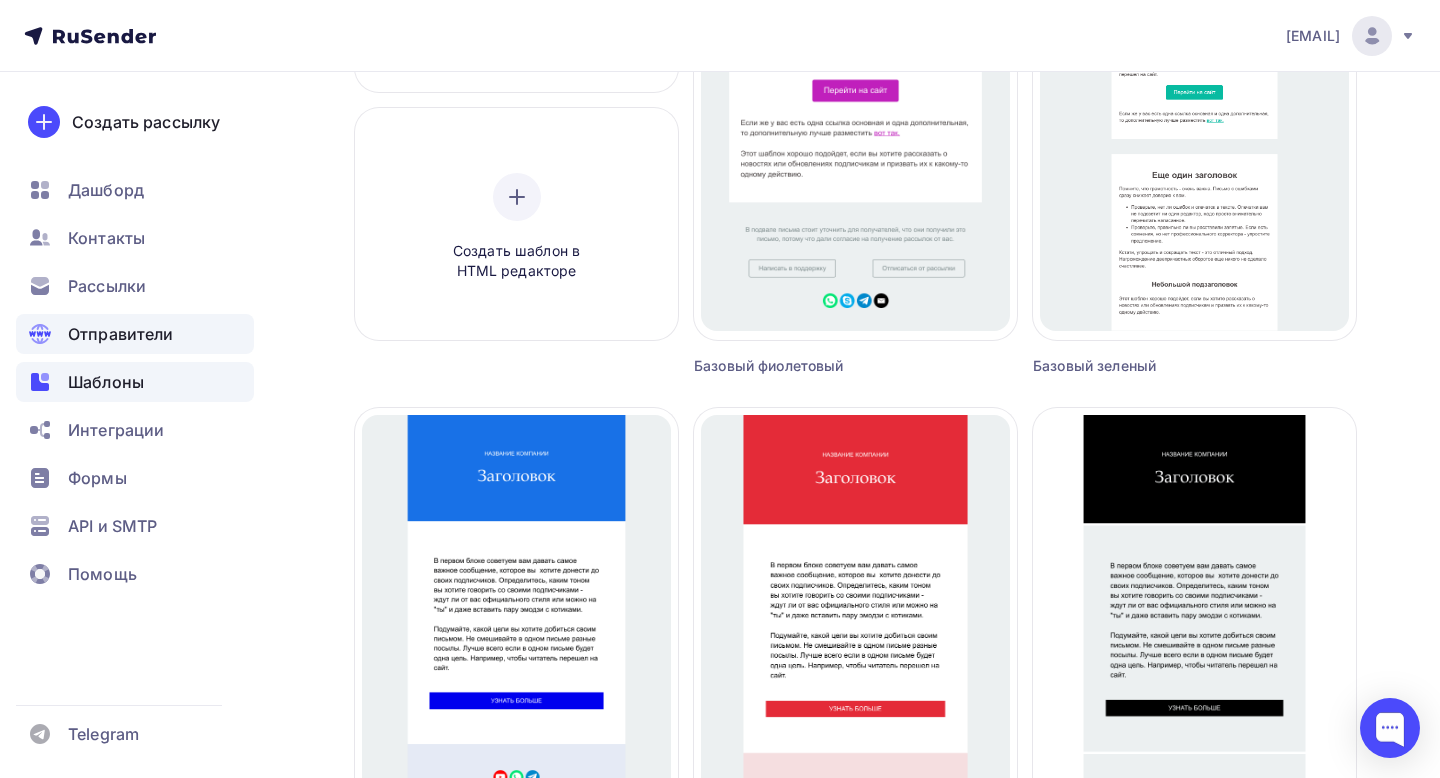 scroll, scrollTop: 412, scrollLeft: 0, axis: vertical 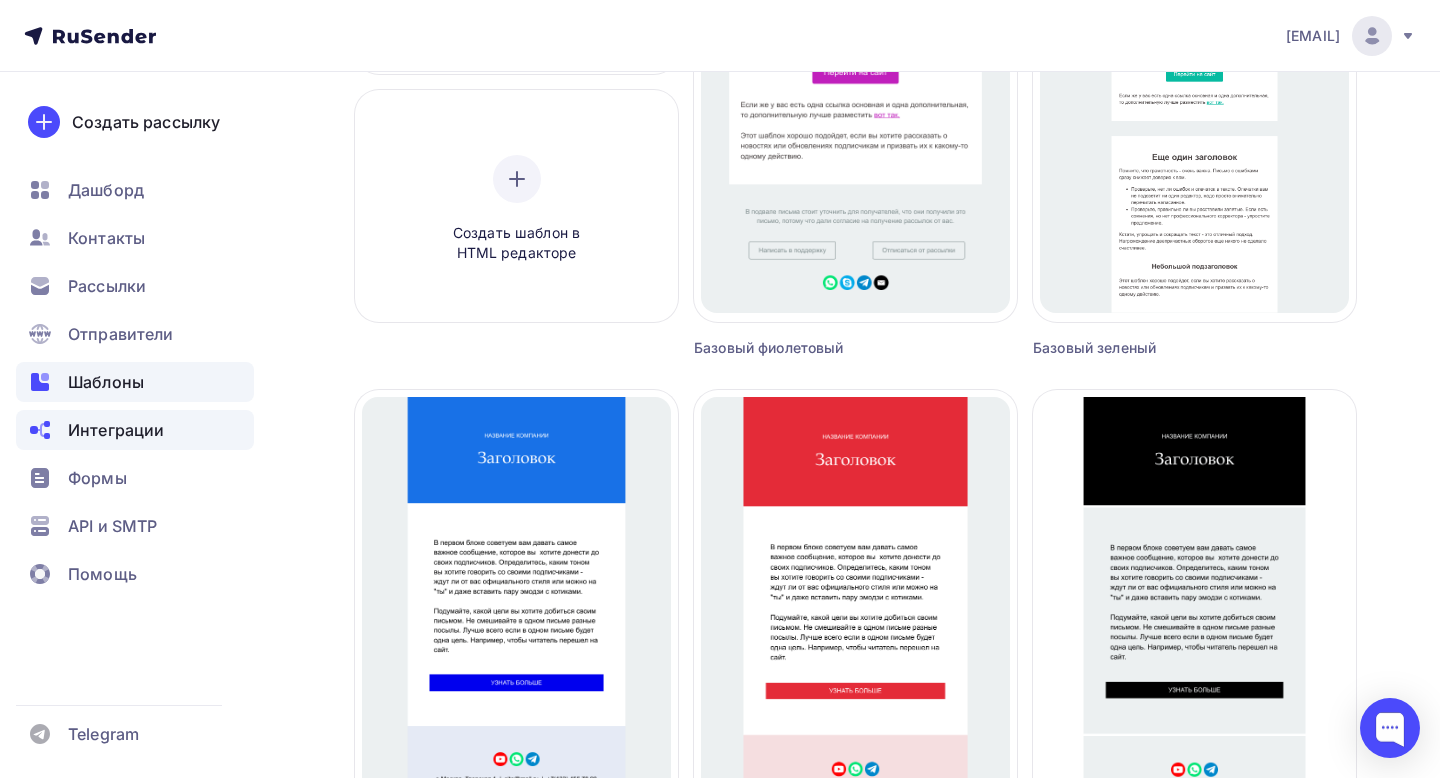 click on "Интеграции" at bounding box center [116, 430] 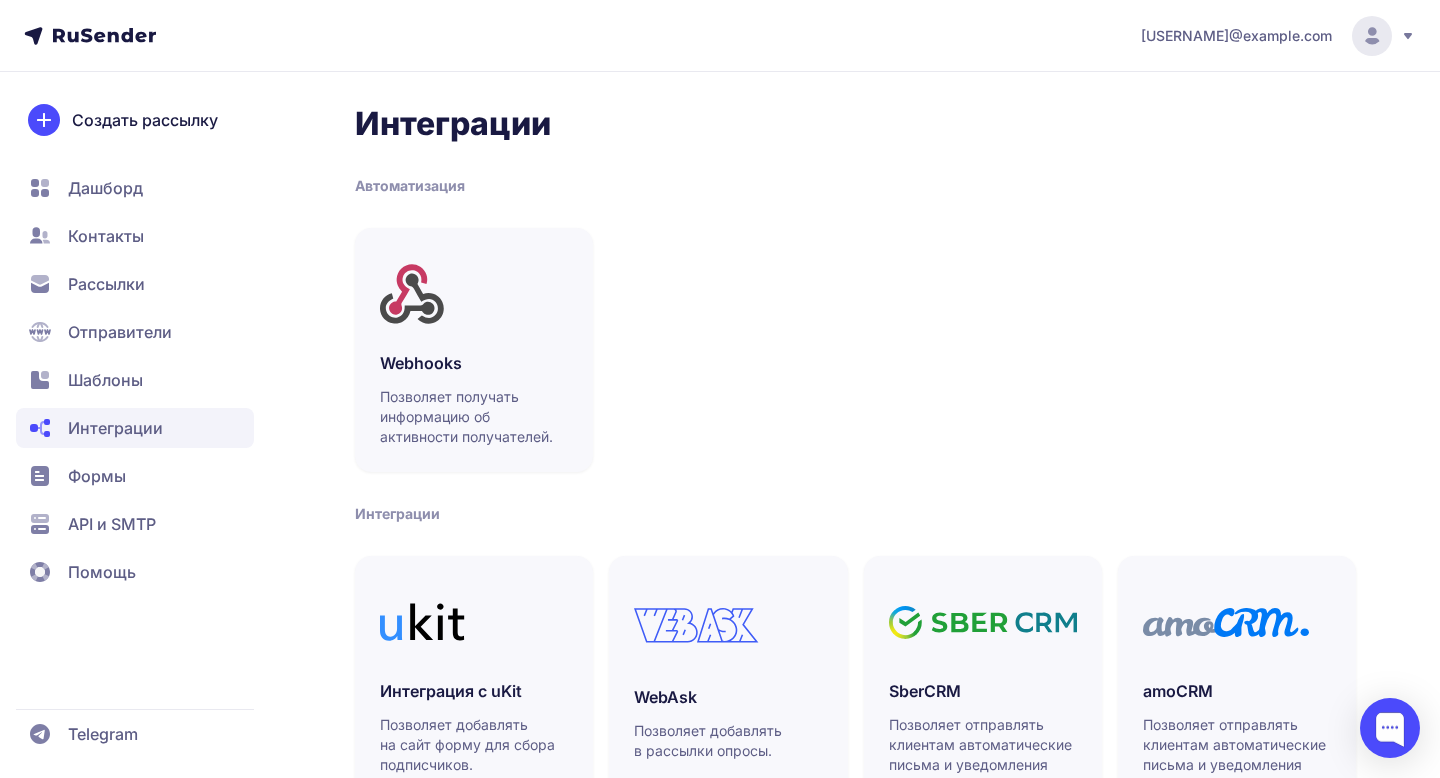 scroll, scrollTop: 0, scrollLeft: 0, axis: both 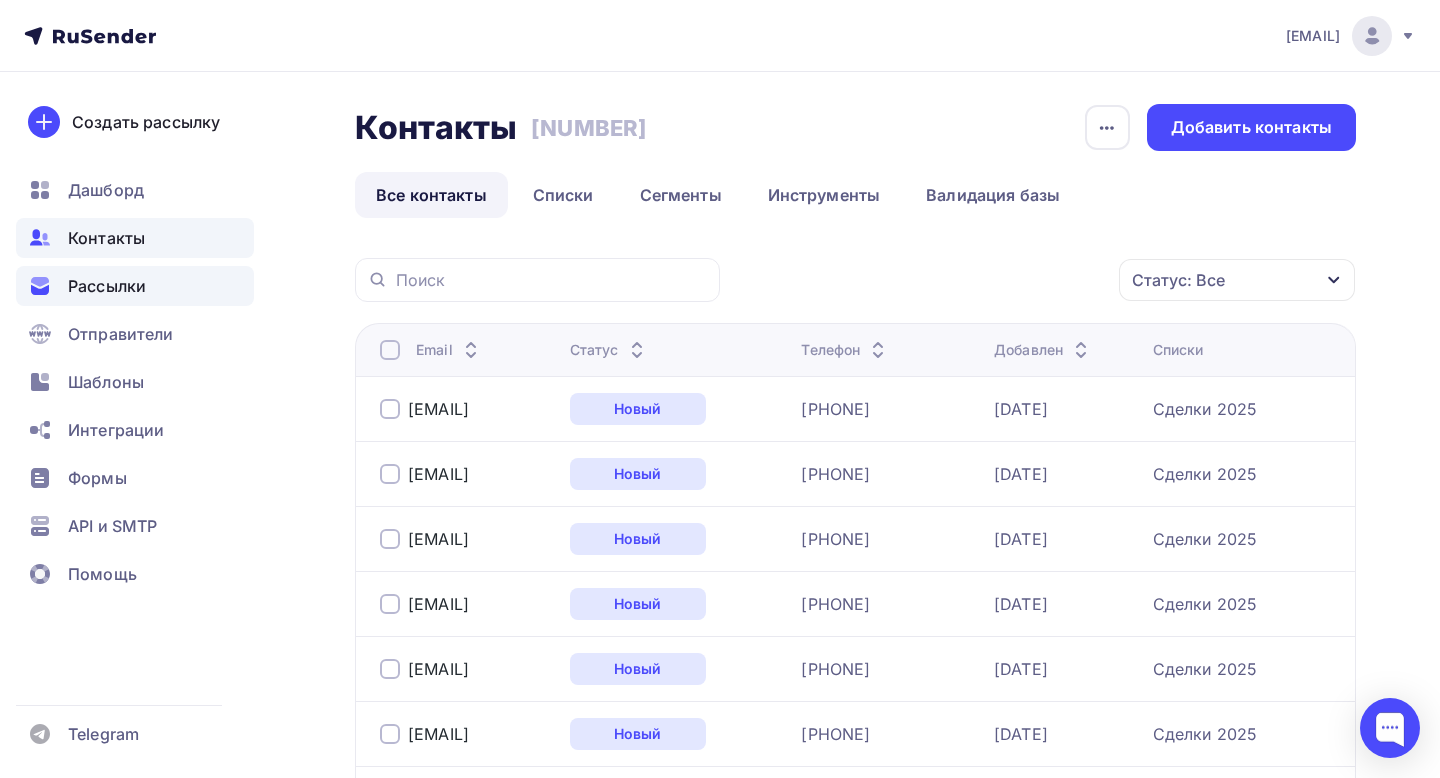 click on "Рассылки" at bounding box center (107, 286) 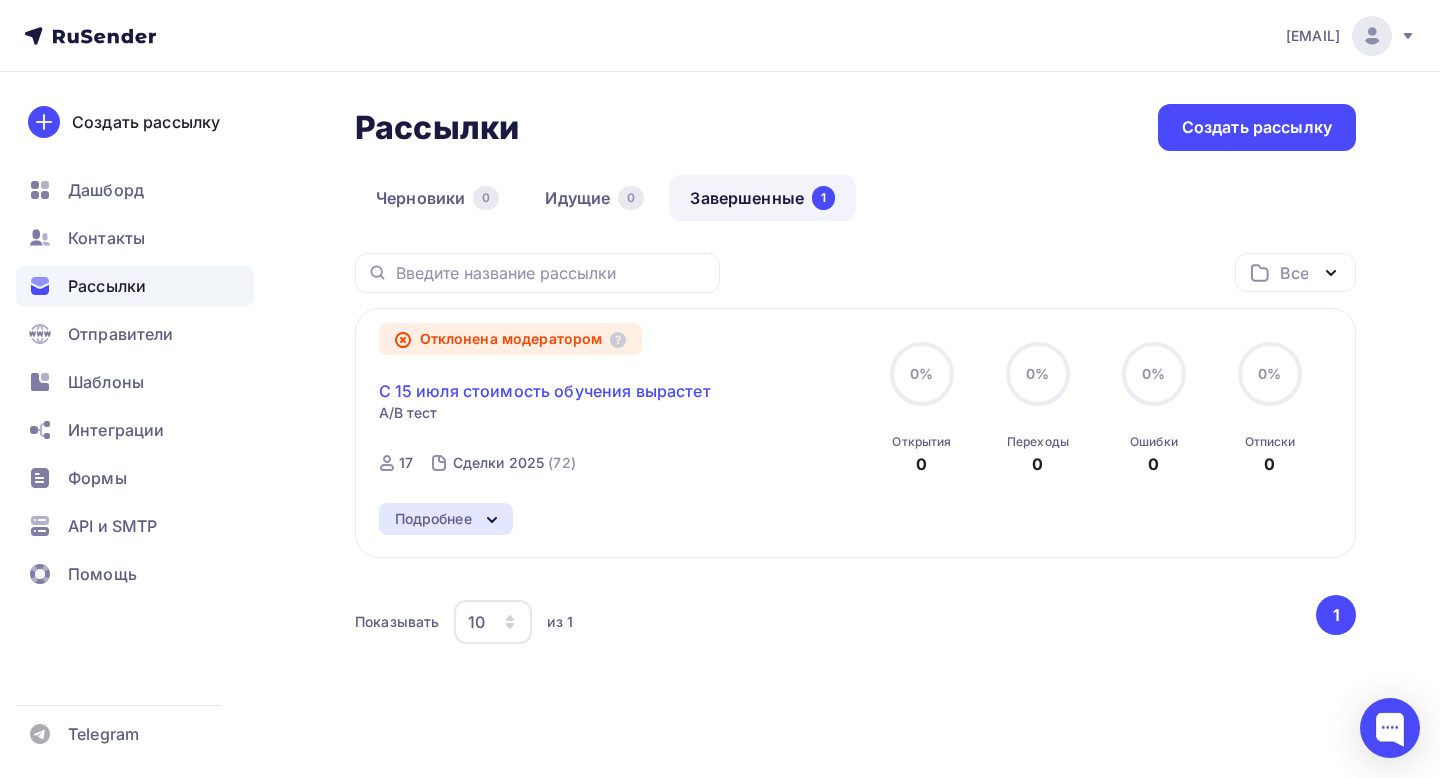 click on "С 15 июля стоимость обучения вырастет" at bounding box center (545, 391) 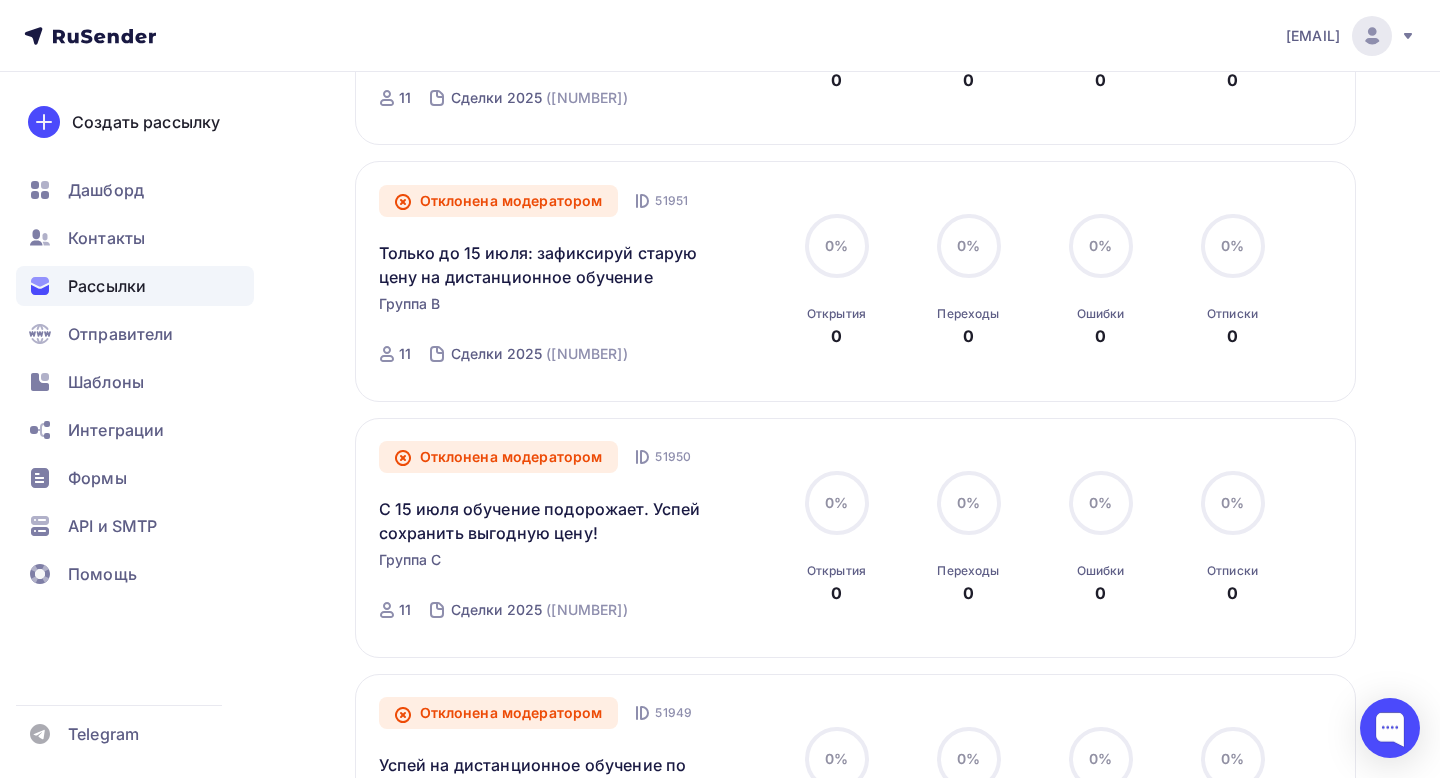 scroll, scrollTop: 788, scrollLeft: 0, axis: vertical 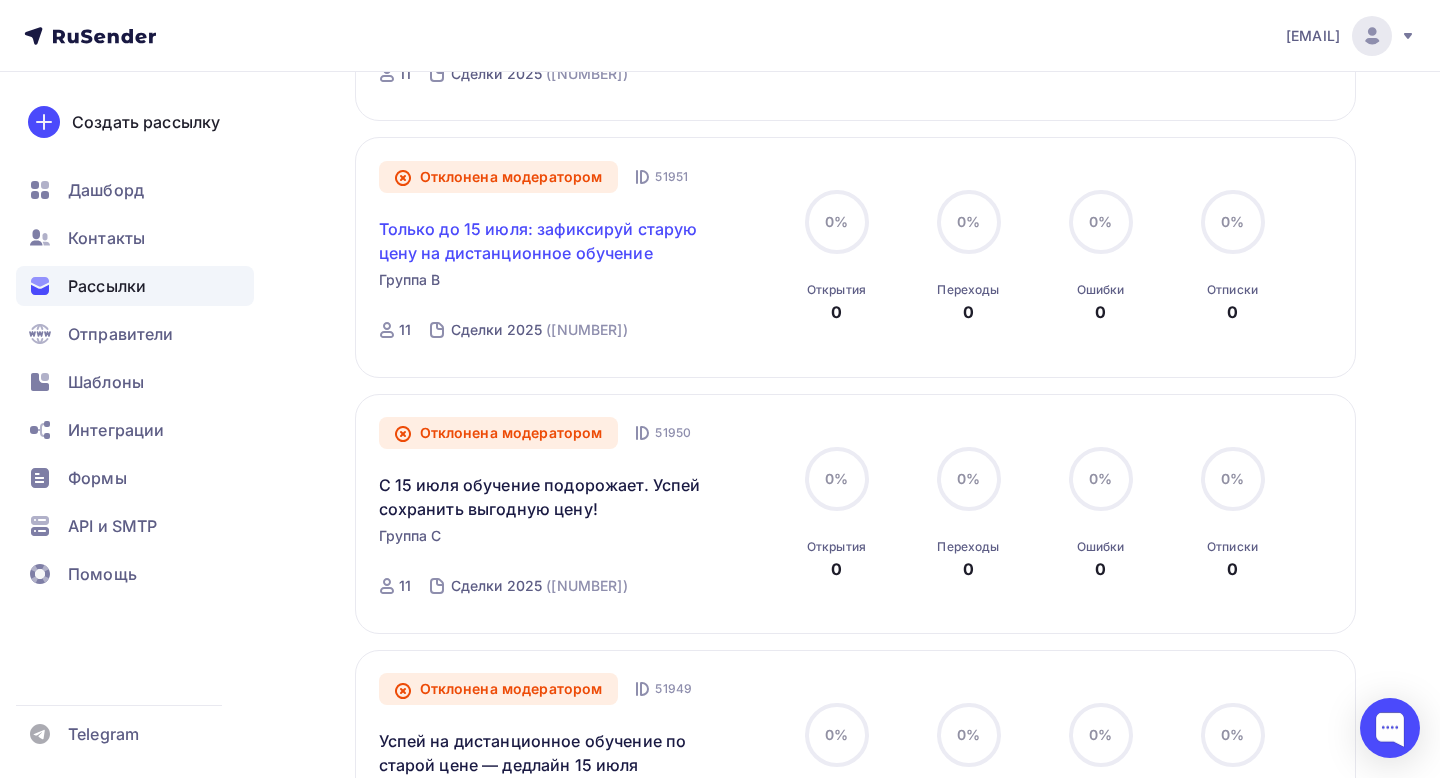 click on "Только до 15 июля: зафиксируй старую цену на дистанционное обучение" at bounding box center [550, 241] 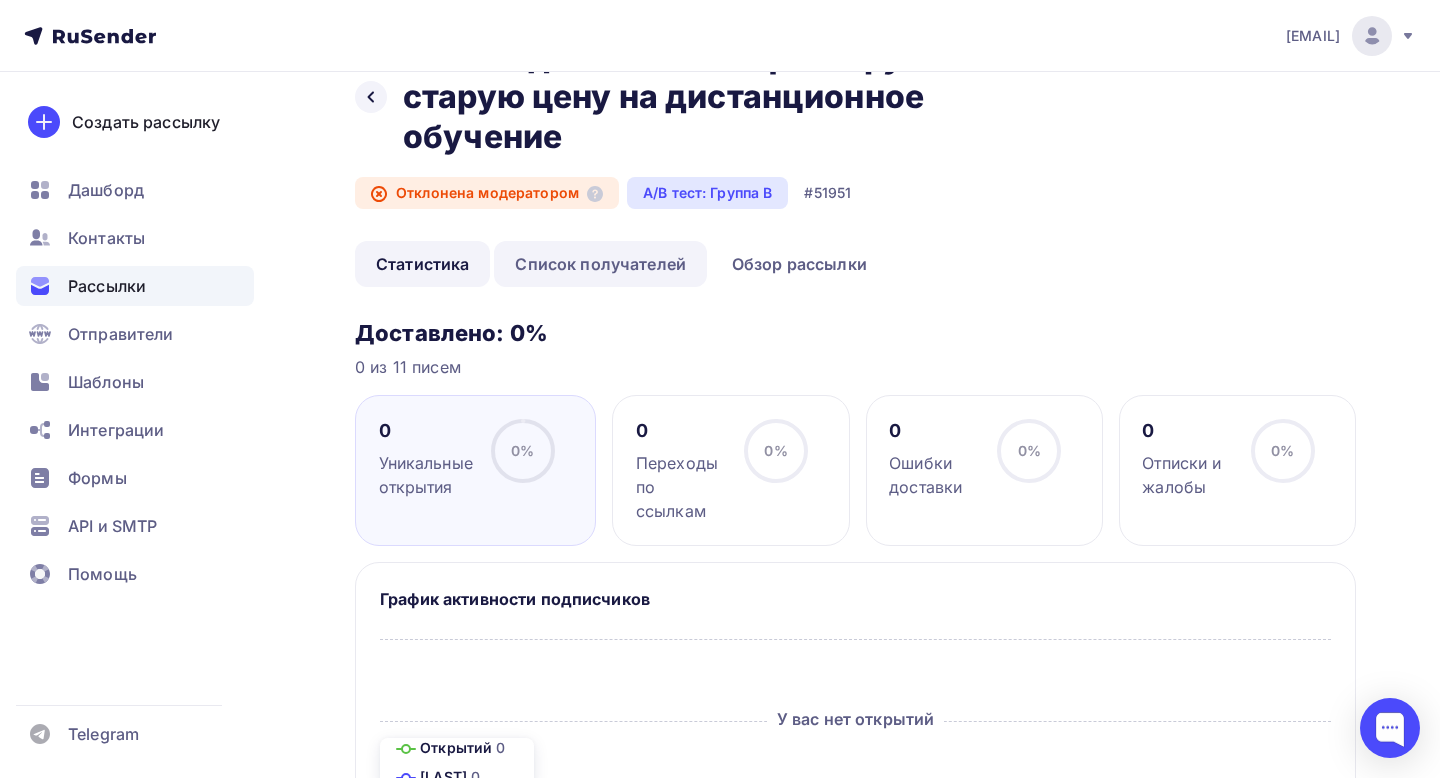 scroll, scrollTop: 0, scrollLeft: 0, axis: both 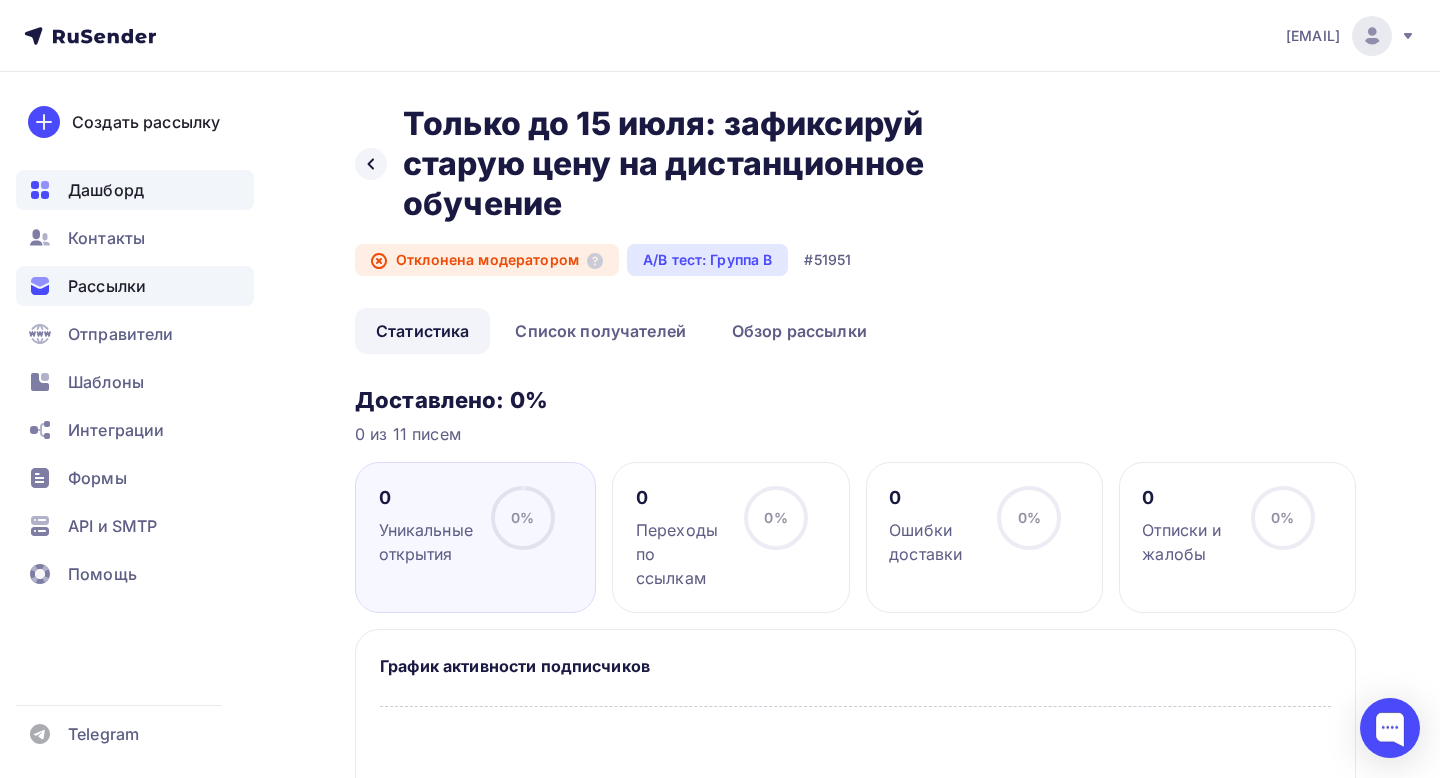 click on "Дашборд" at bounding box center [106, 190] 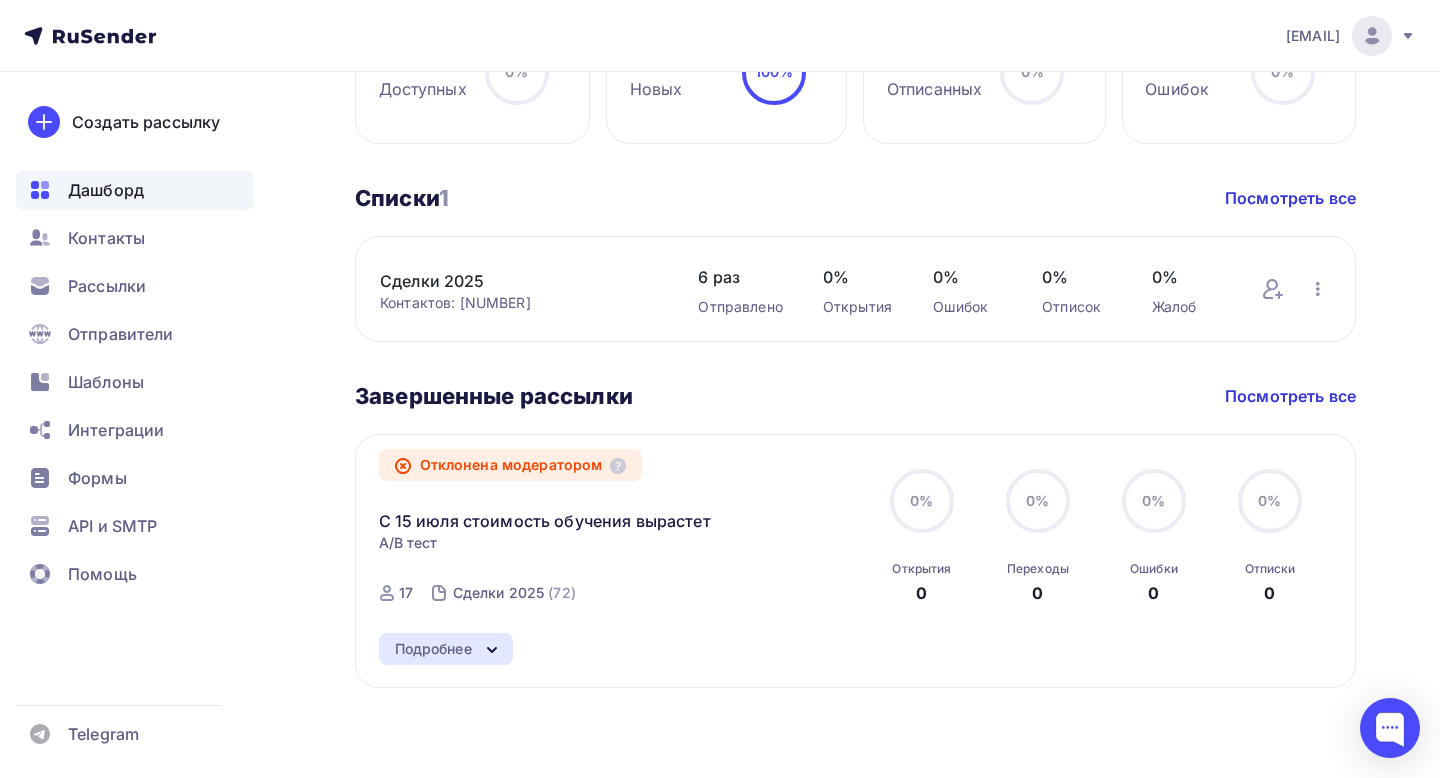 scroll, scrollTop: 906, scrollLeft: 0, axis: vertical 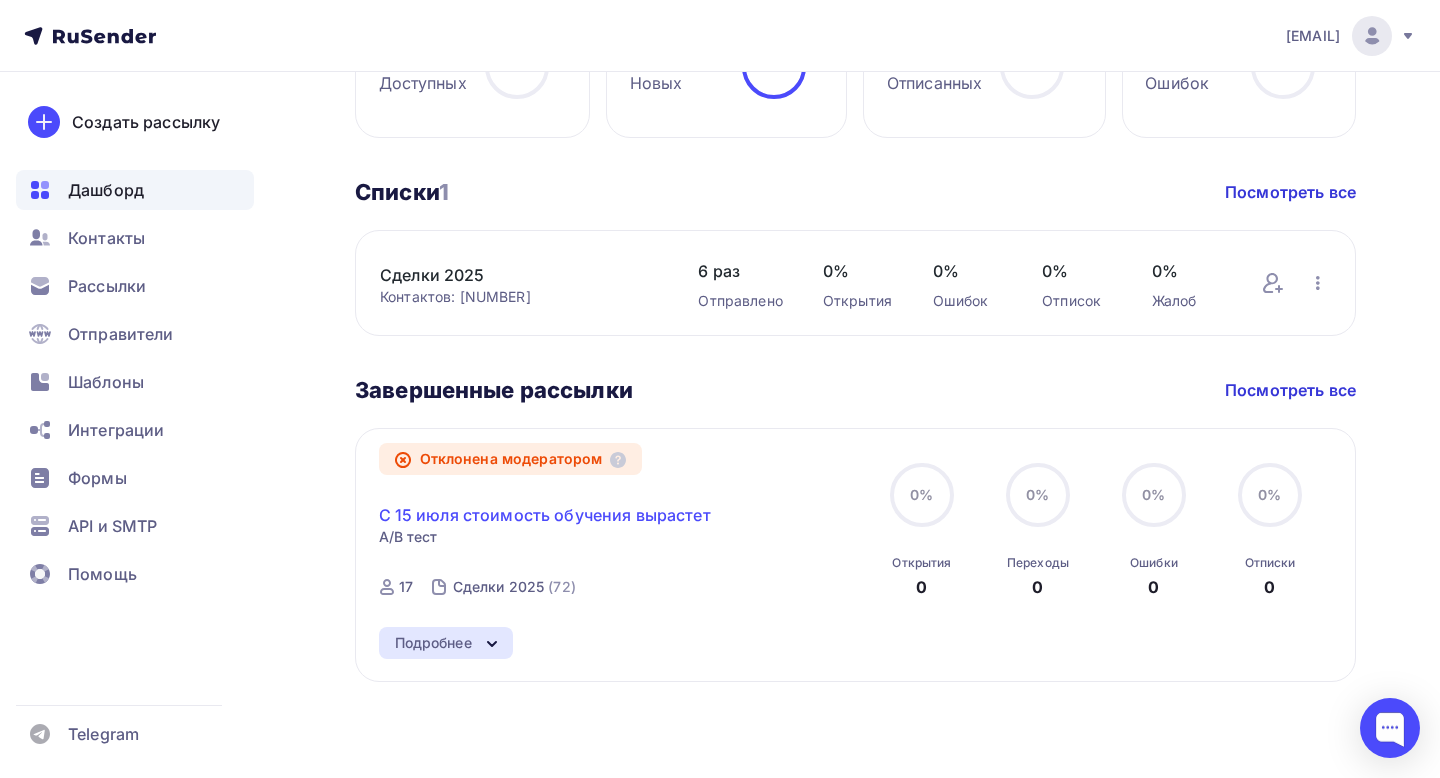 click on "С 15 июля стоимость обучения вырастет" at bounding box center [545, 515] 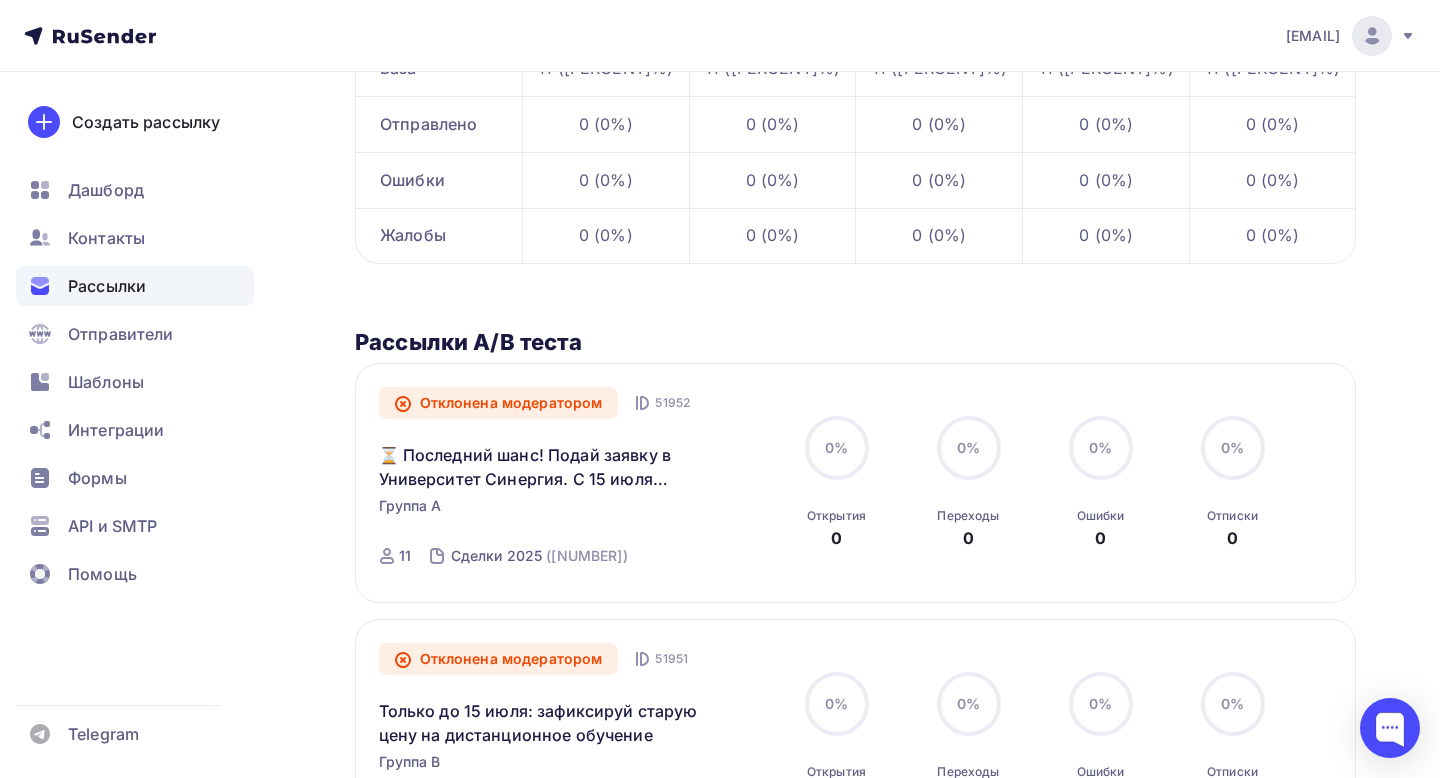 scroll, scrollTop: 480, scrollLeft: 0, axis: vertical 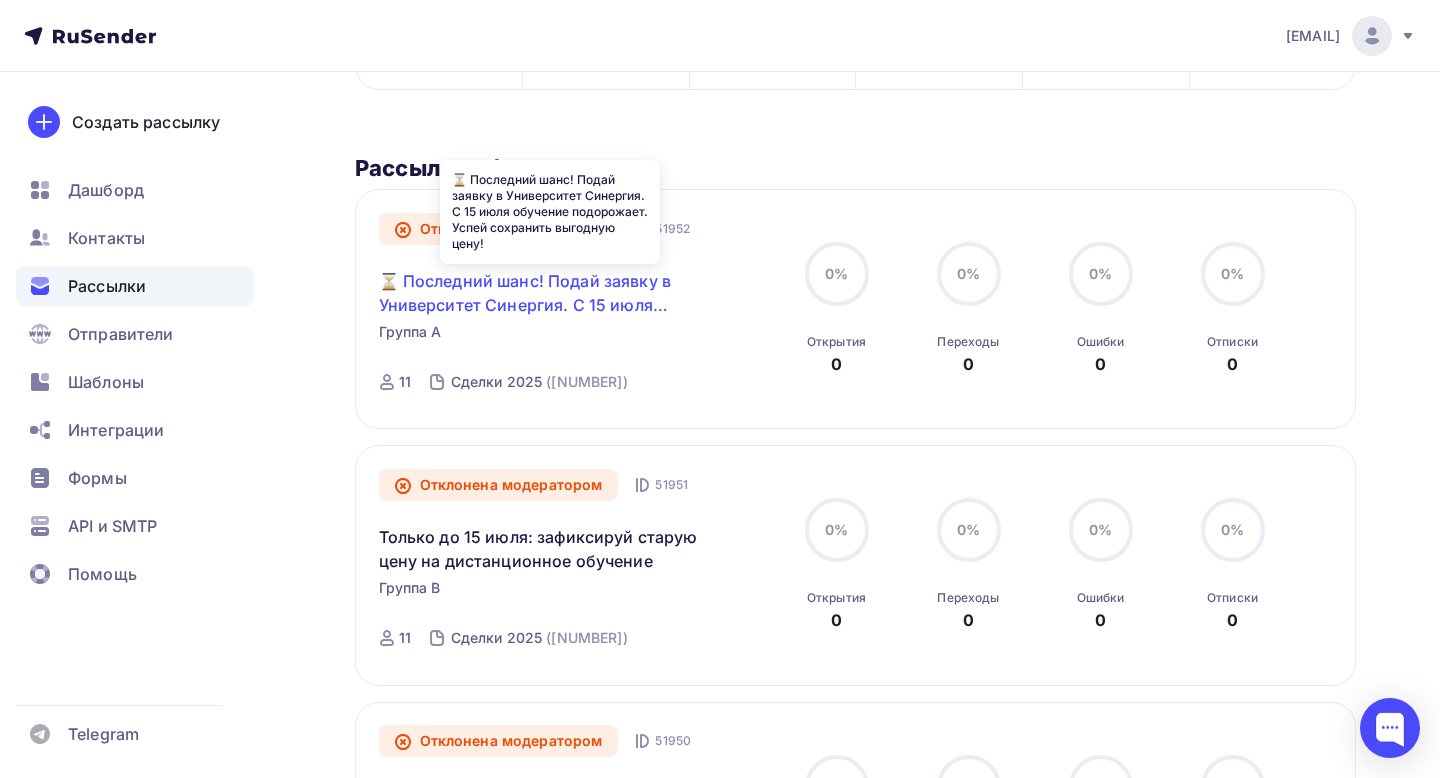 click on "⏳ Последний шанс! Подай заявку в Университет Синергия. С 15 июля обучение подорожает. Успей сохранить выгодную цену!" at bounding box center (550, 293) 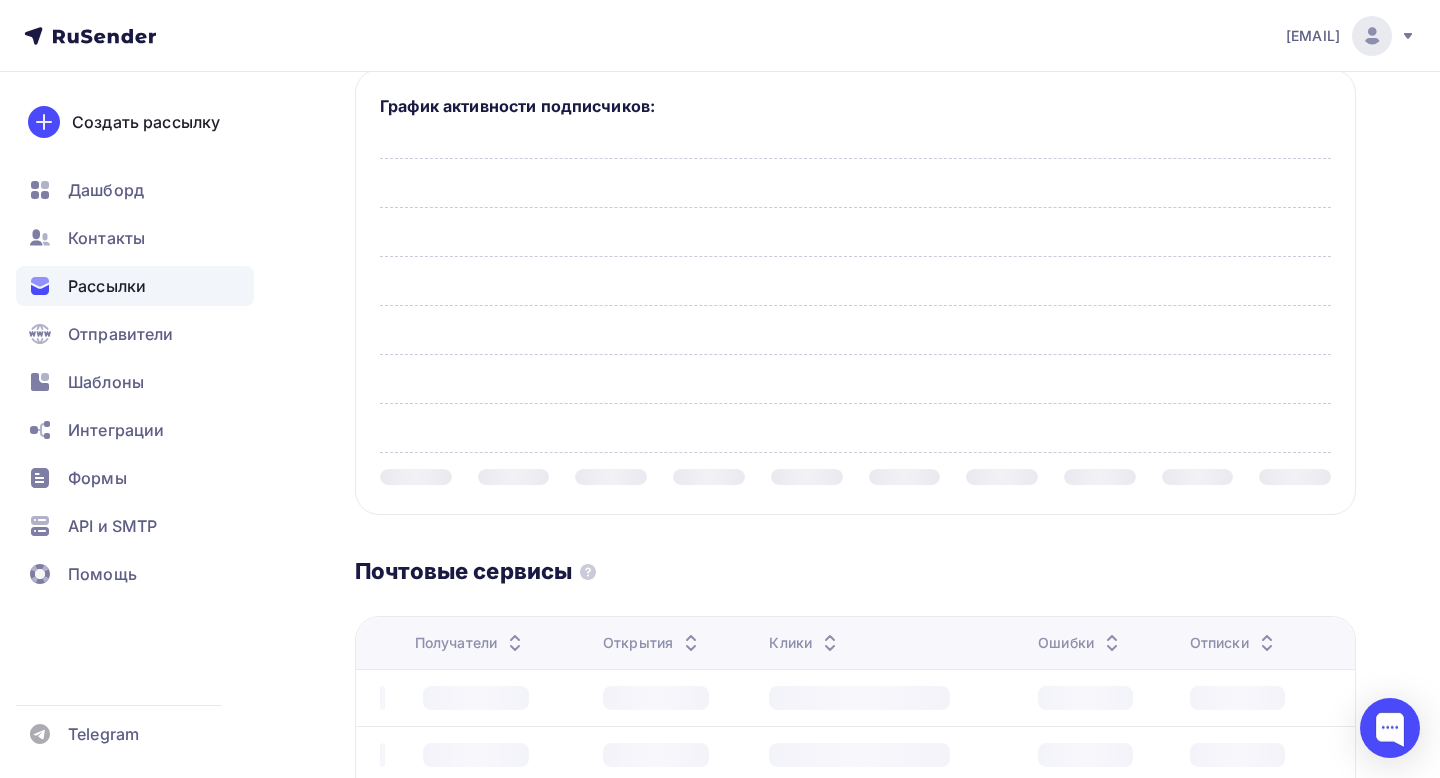 scroll, scrollTop: 0, scrollLeft: 0, axis: both 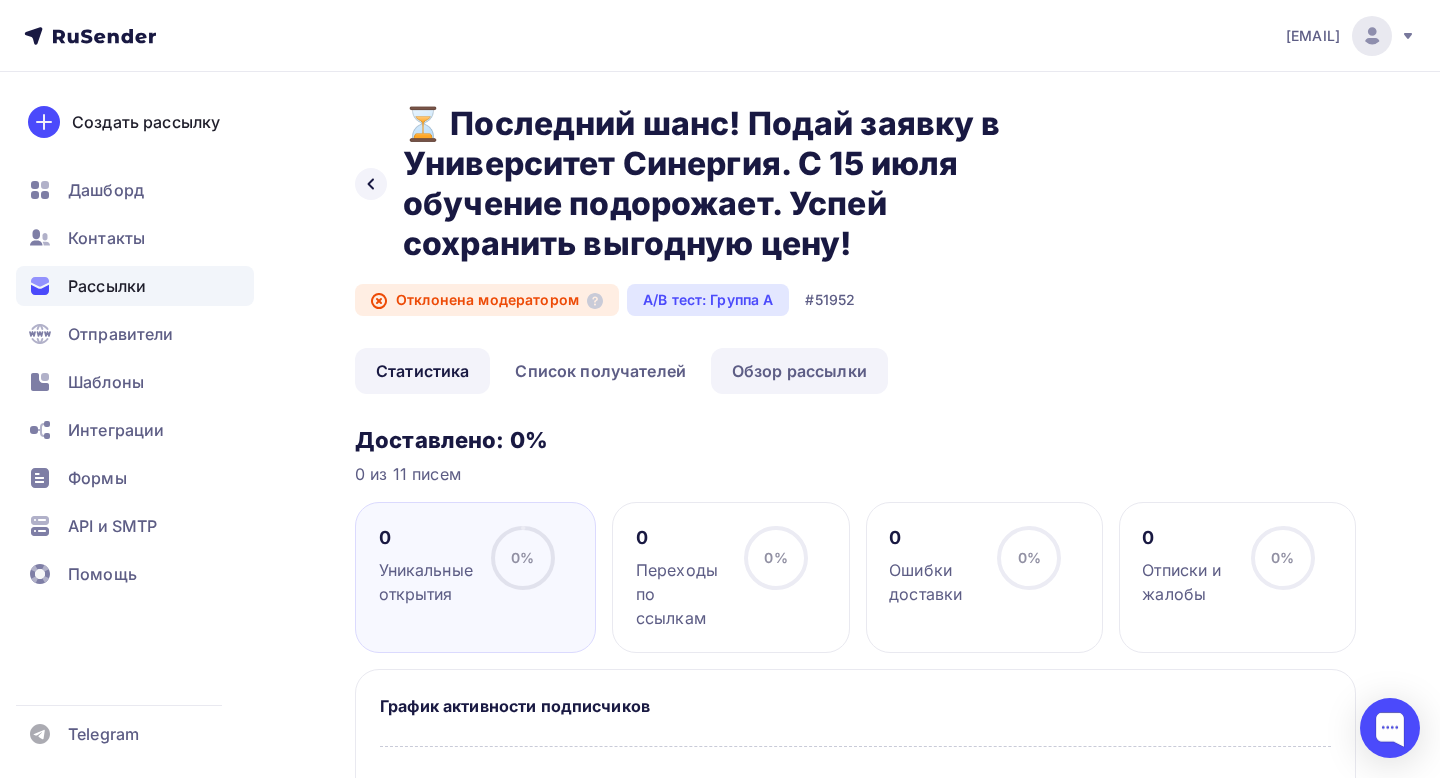 click on "Обзор рассылки" at bounding box center [799, 371] 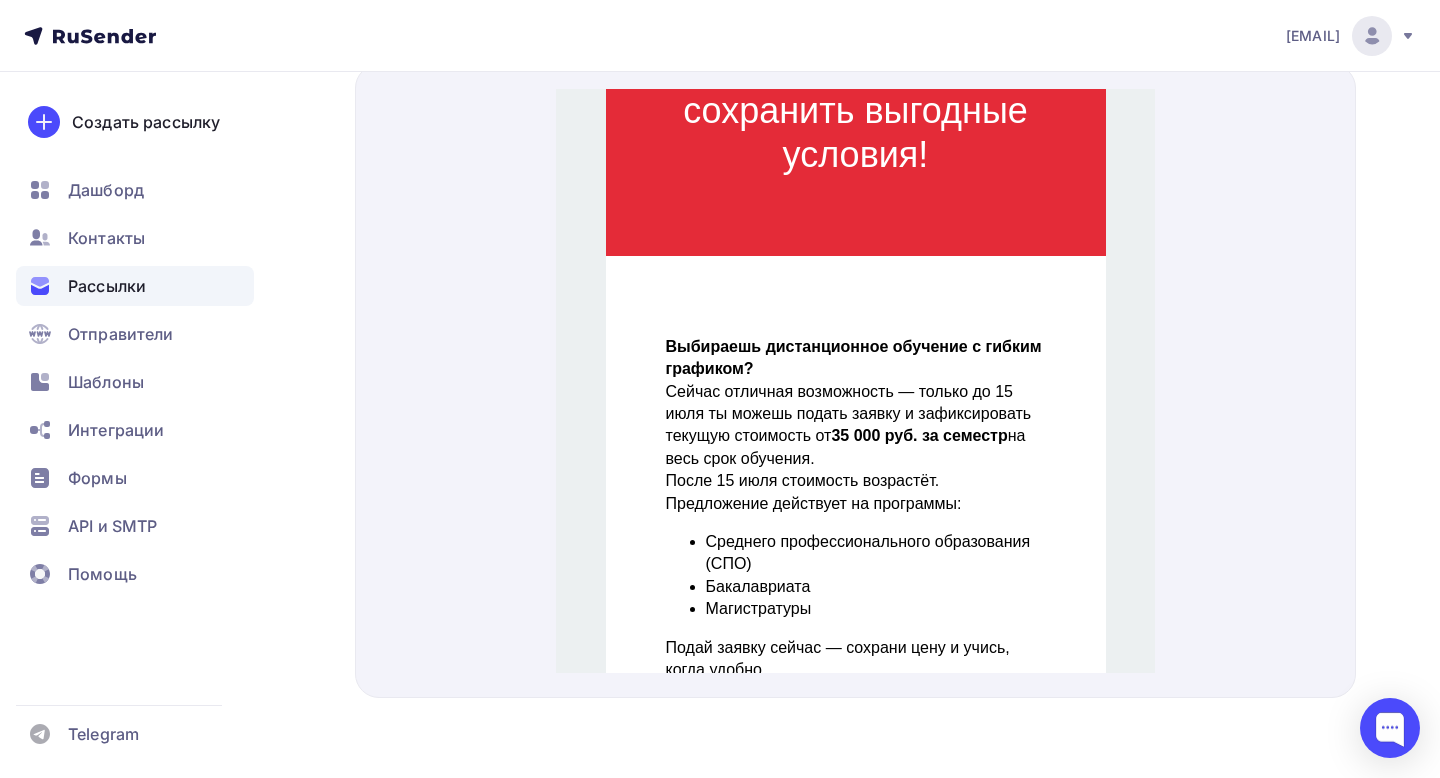 scroll, scrollTop: 0, scrollLeft: 0, axis: both 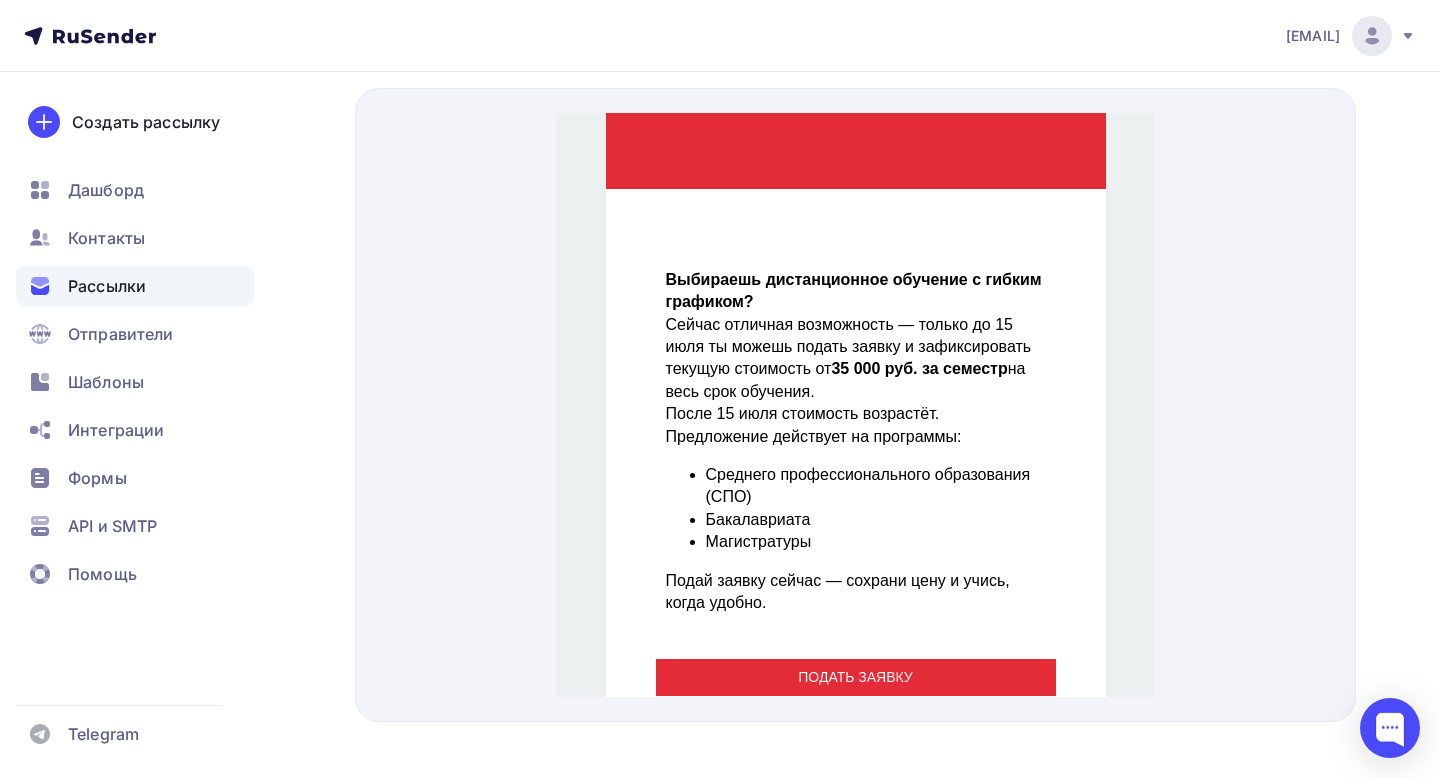 click on "Сейчас отличная возможность — только до 15 июля ты можешь подать заявку и зафиксировать текущую стоимость от  35 000 руб. за семестр  на весь срок обучения." at bounding box center (855, 335) 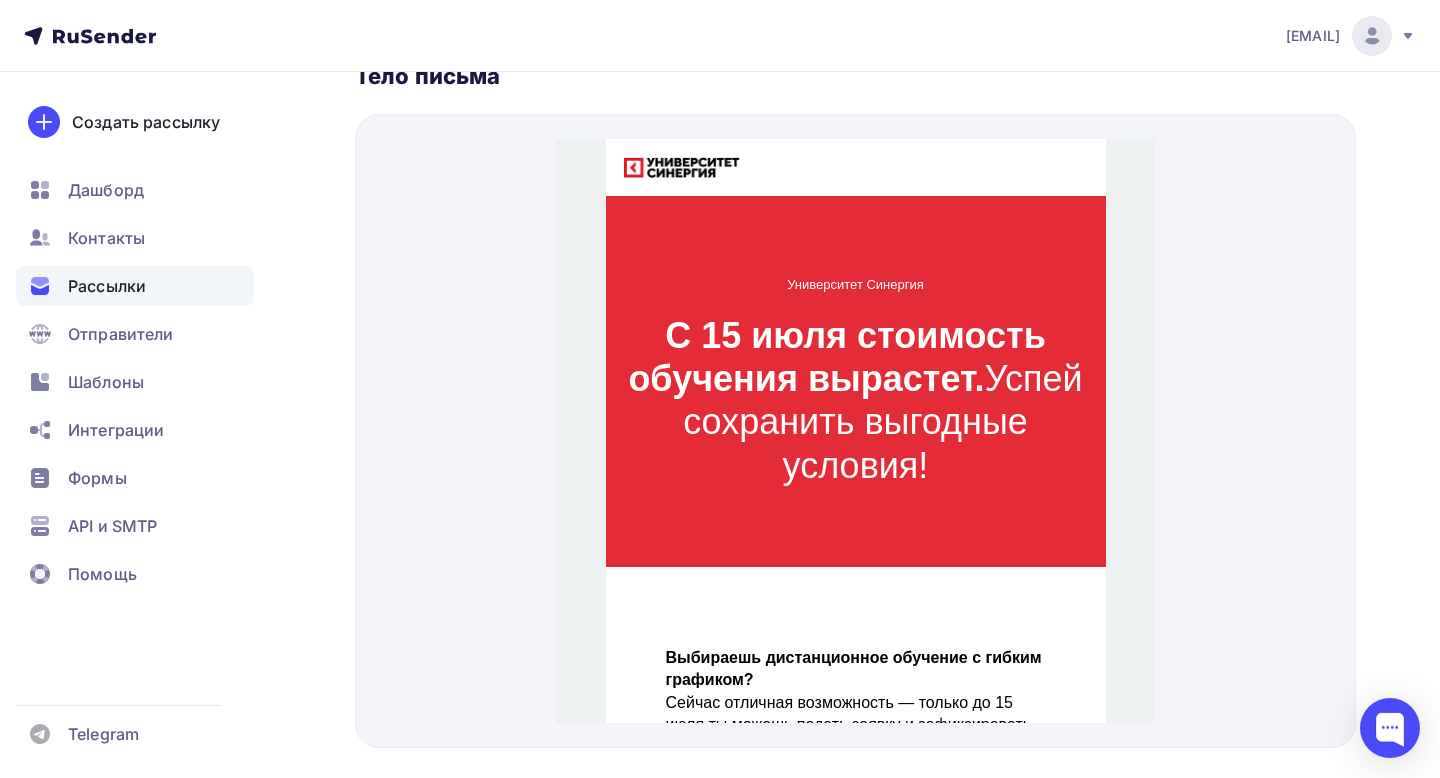 scroll, scrollTop: 789, scrollLeft: 0, axis: vertical 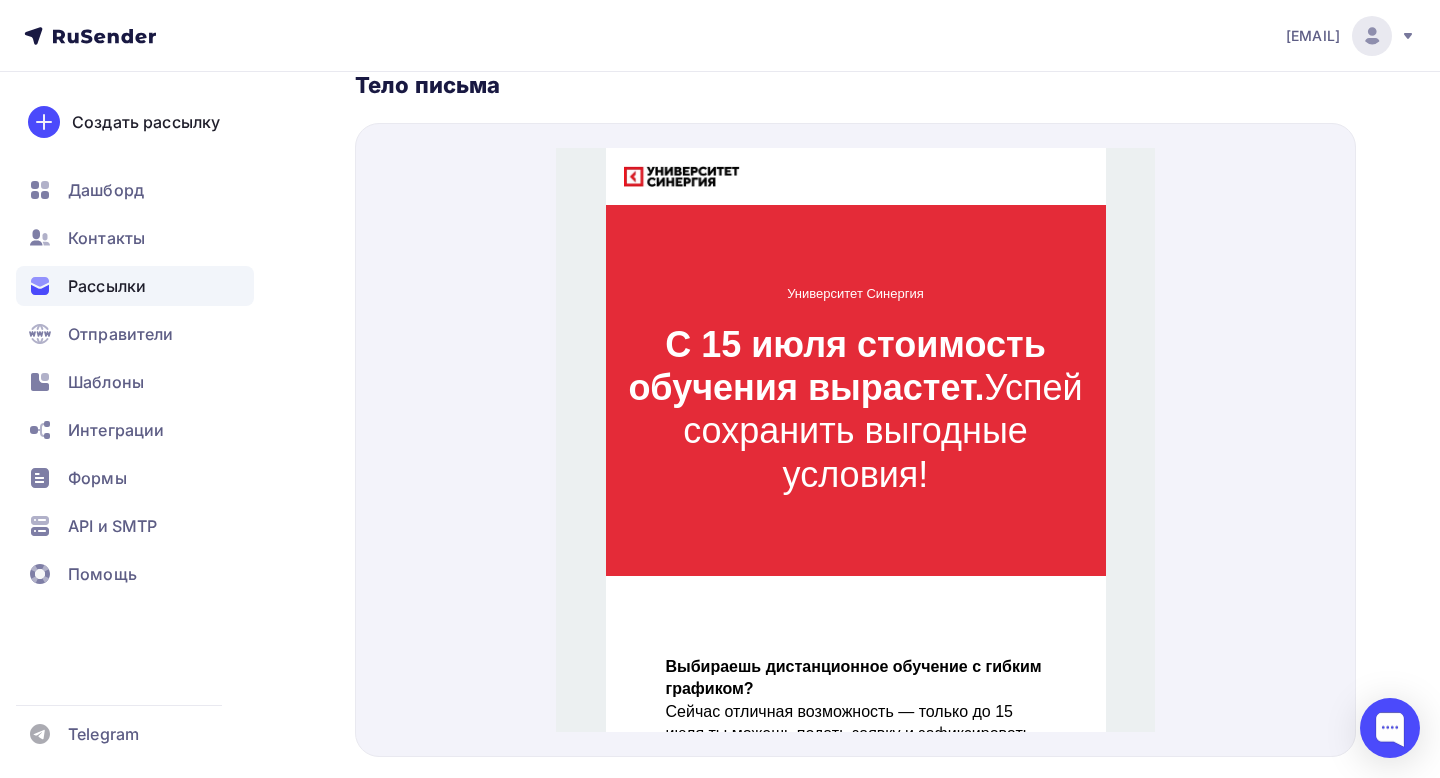 click on "Университет Синергия
С 15 июля стоимость обучения вырастет.  Успей сохранить выгодные условия!" at bounding box center [855, 366] 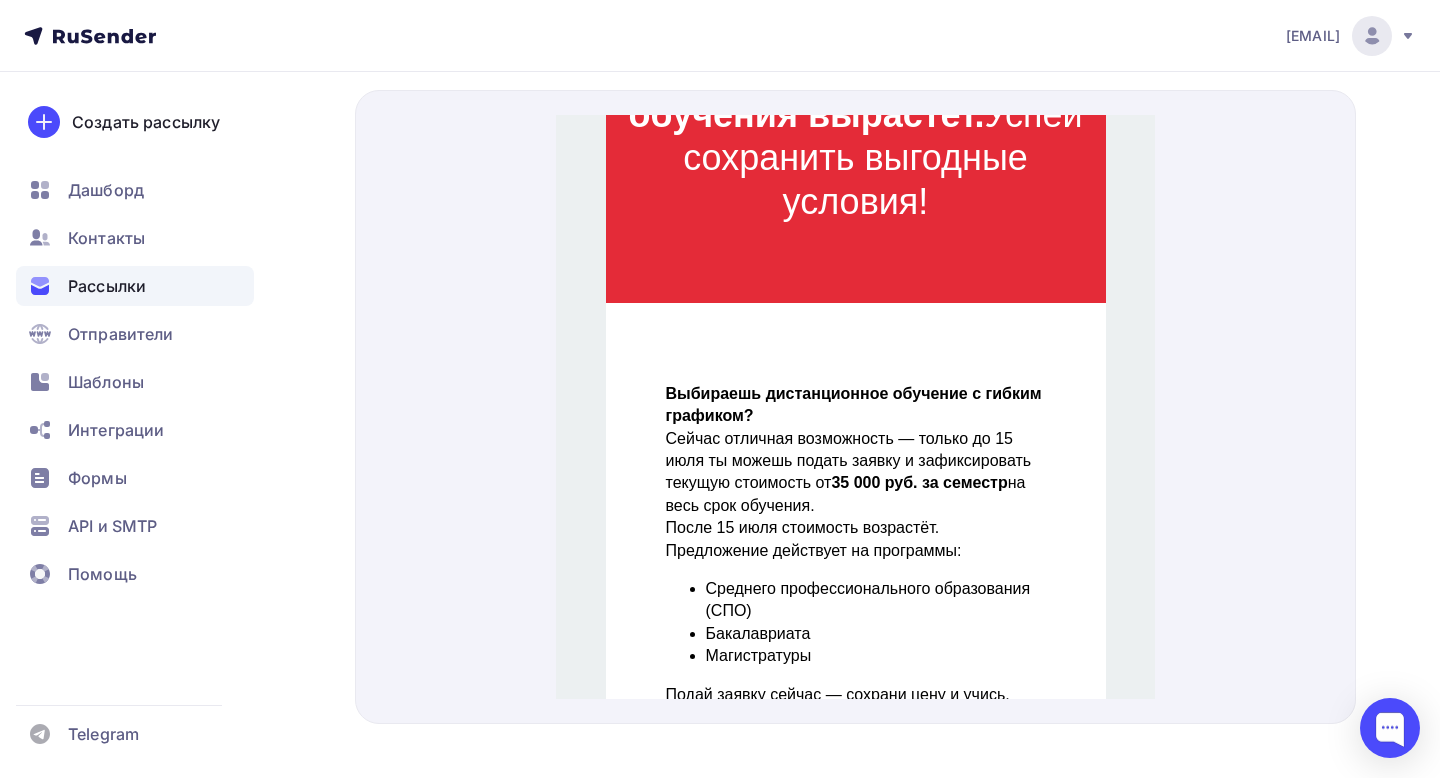 scroll, scrollTop: 0, scrollLeft: 0, axis: both 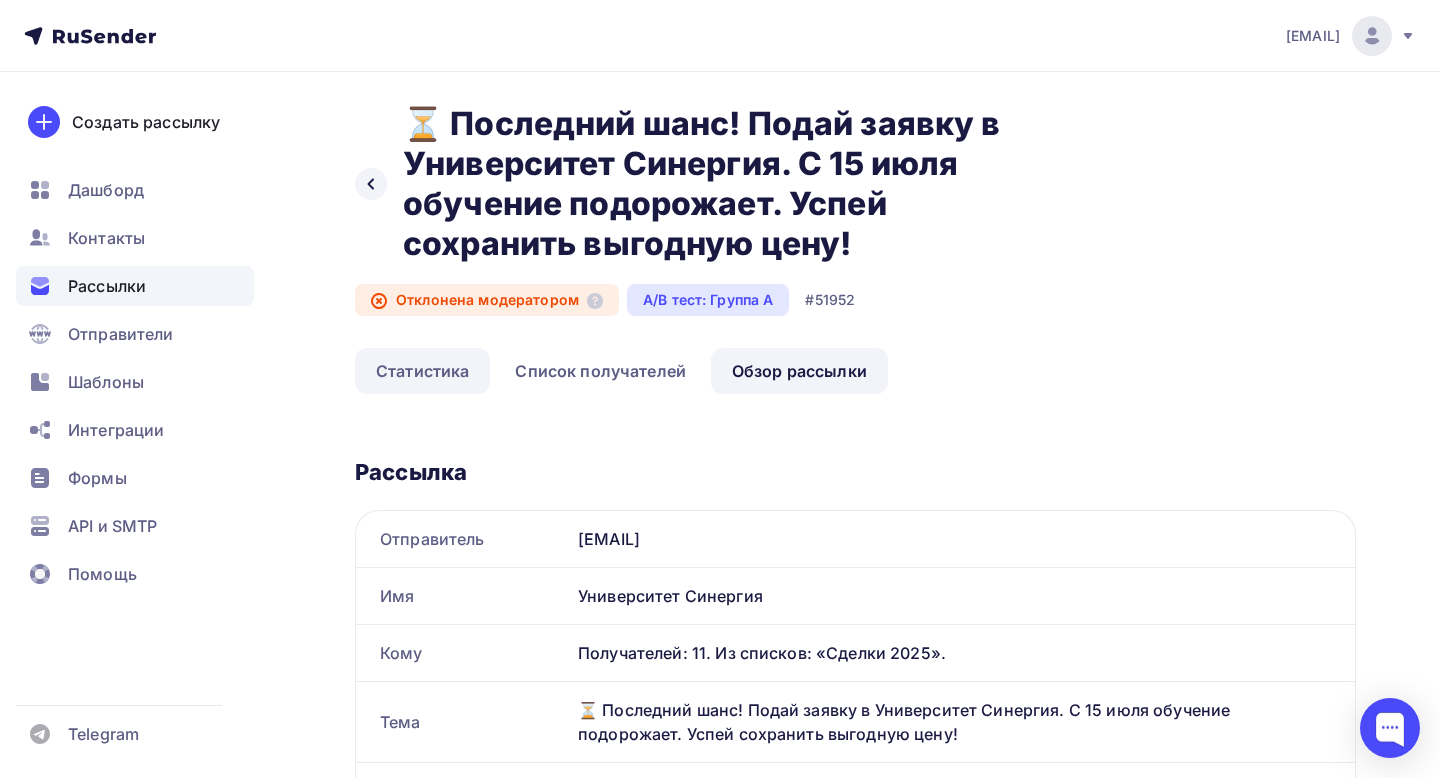 click on "Статистика" at bounding box center [422, 371] 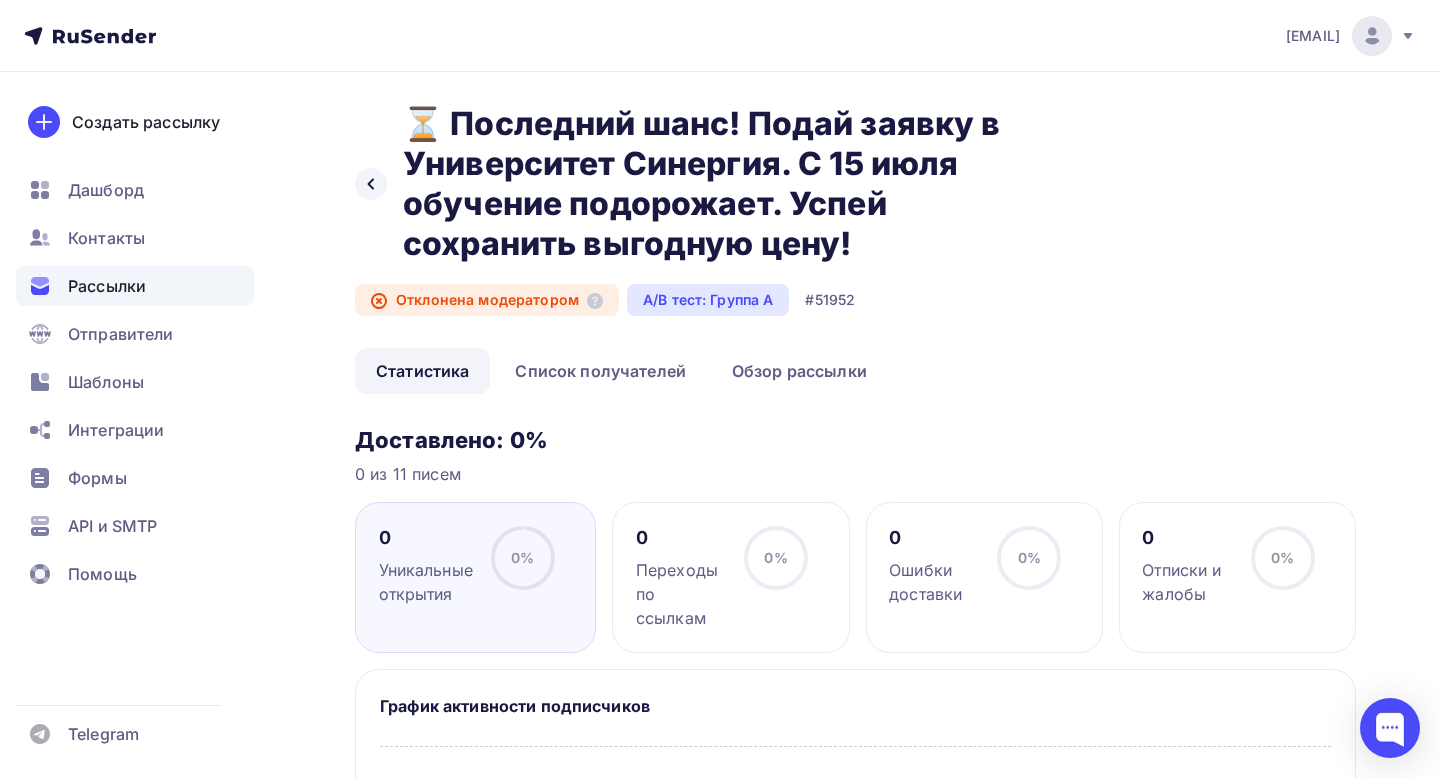 click on "Отклонена модератором" at bounding box center [487, 300] 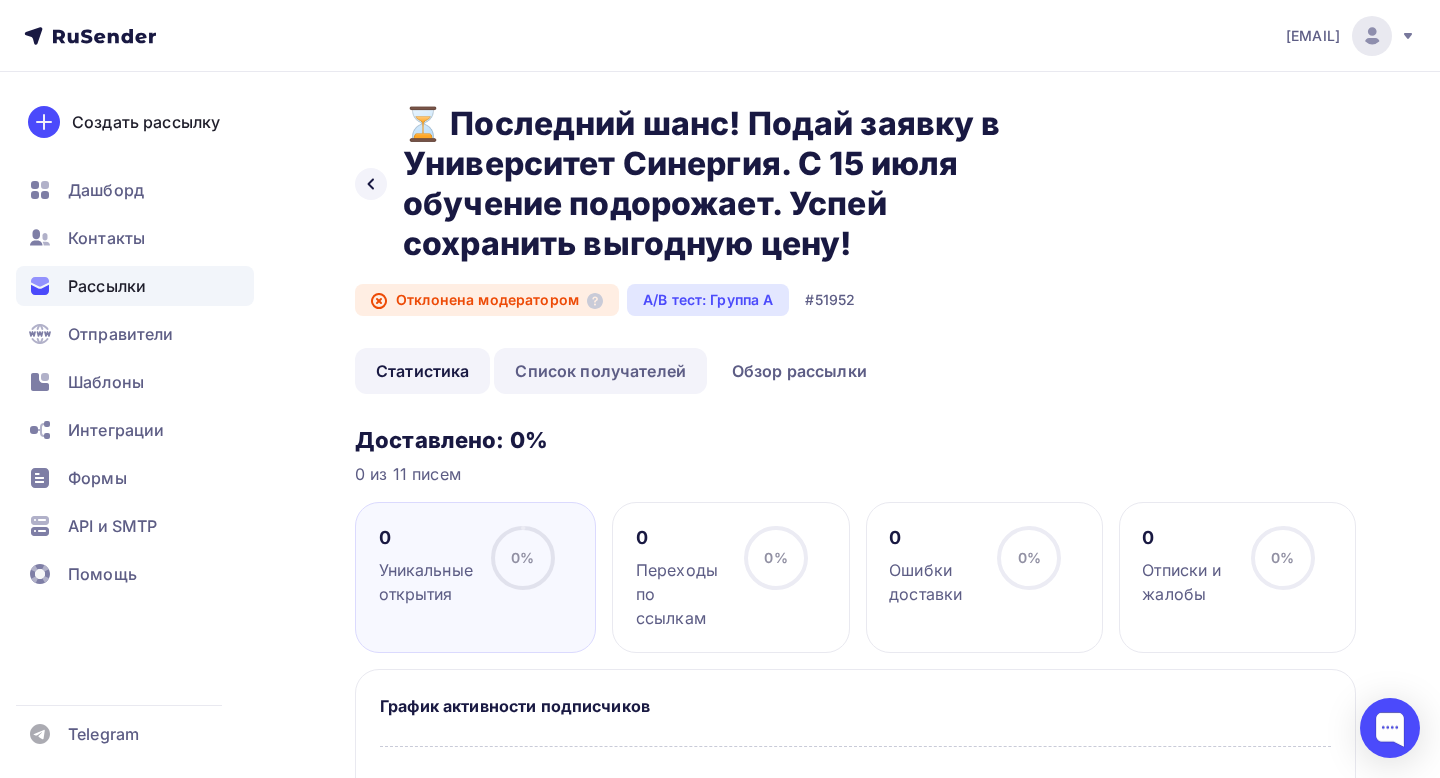 click on "Список получателей" at bounding box center [600, 371] 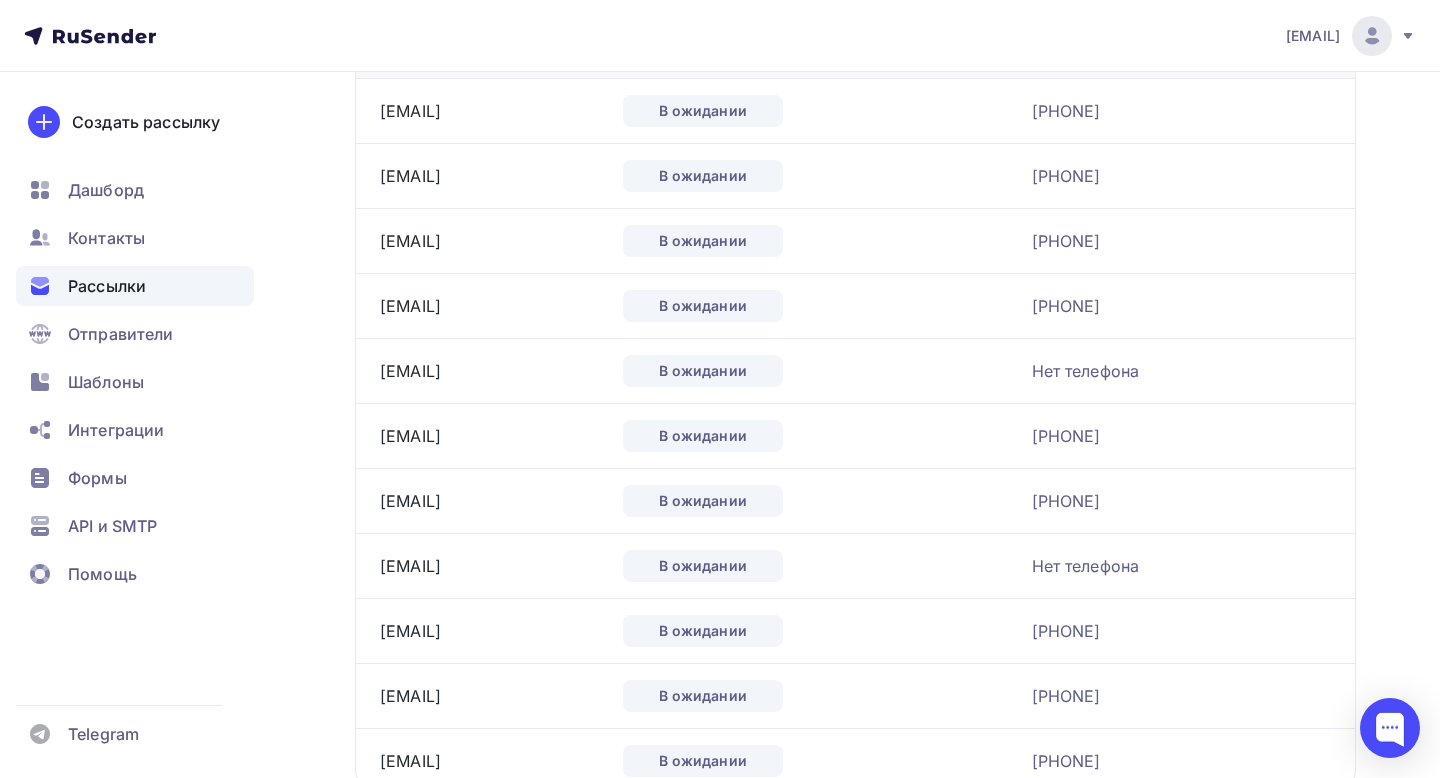 scroll, scrollTop: 493, scrollLeft: 0, axis: vertical 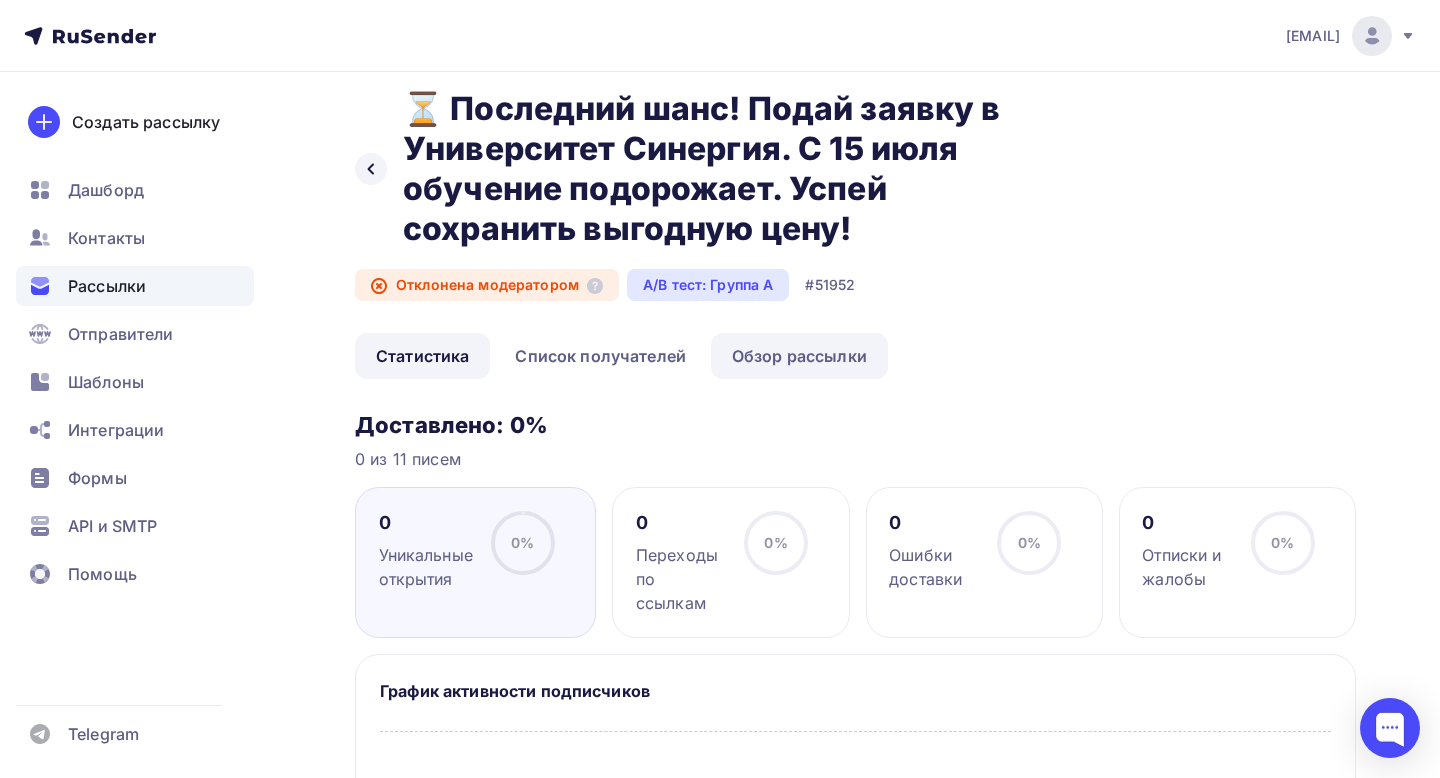 click on "Обзор рассылки" at bounding box center (799, 356) 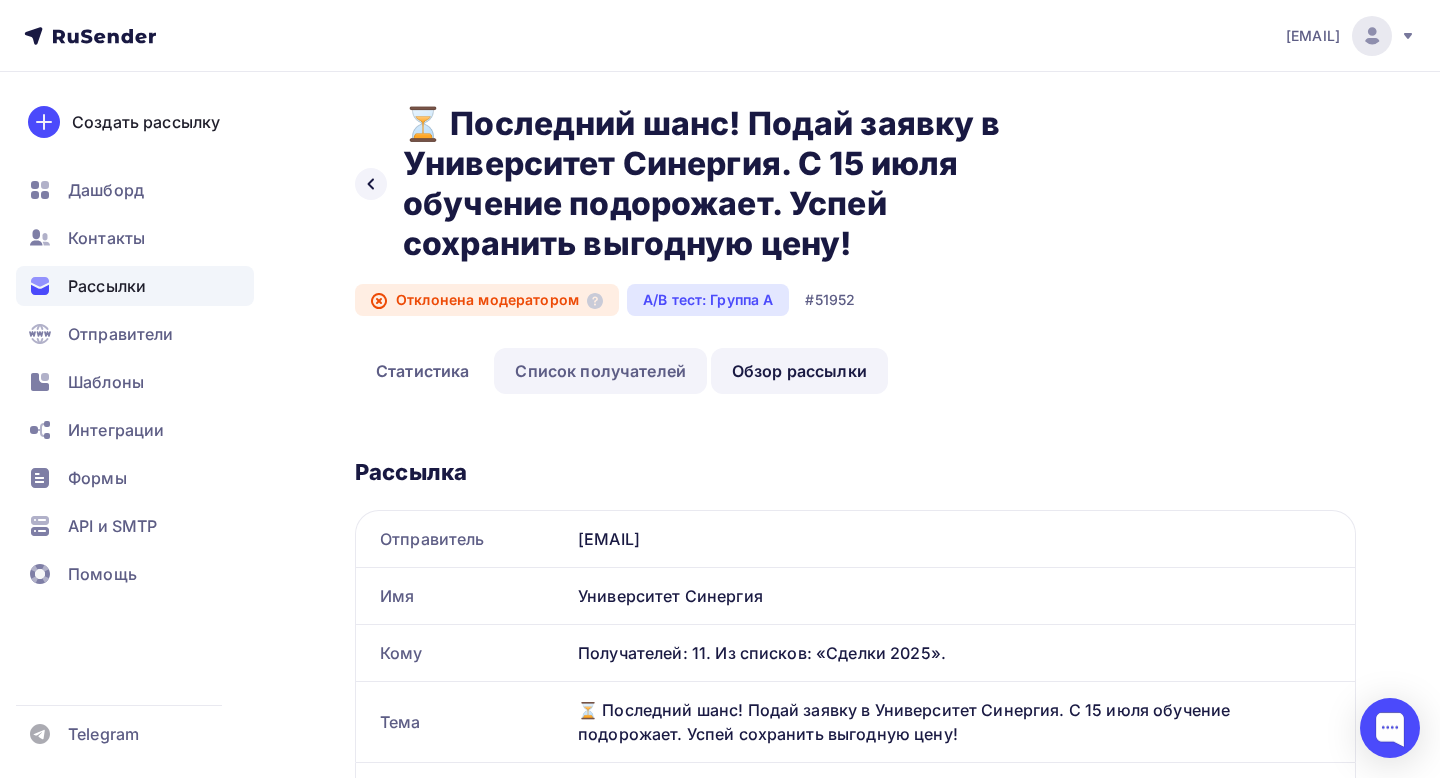 scroll, scrollTop: 0, scrollLeft: 0, axis: both 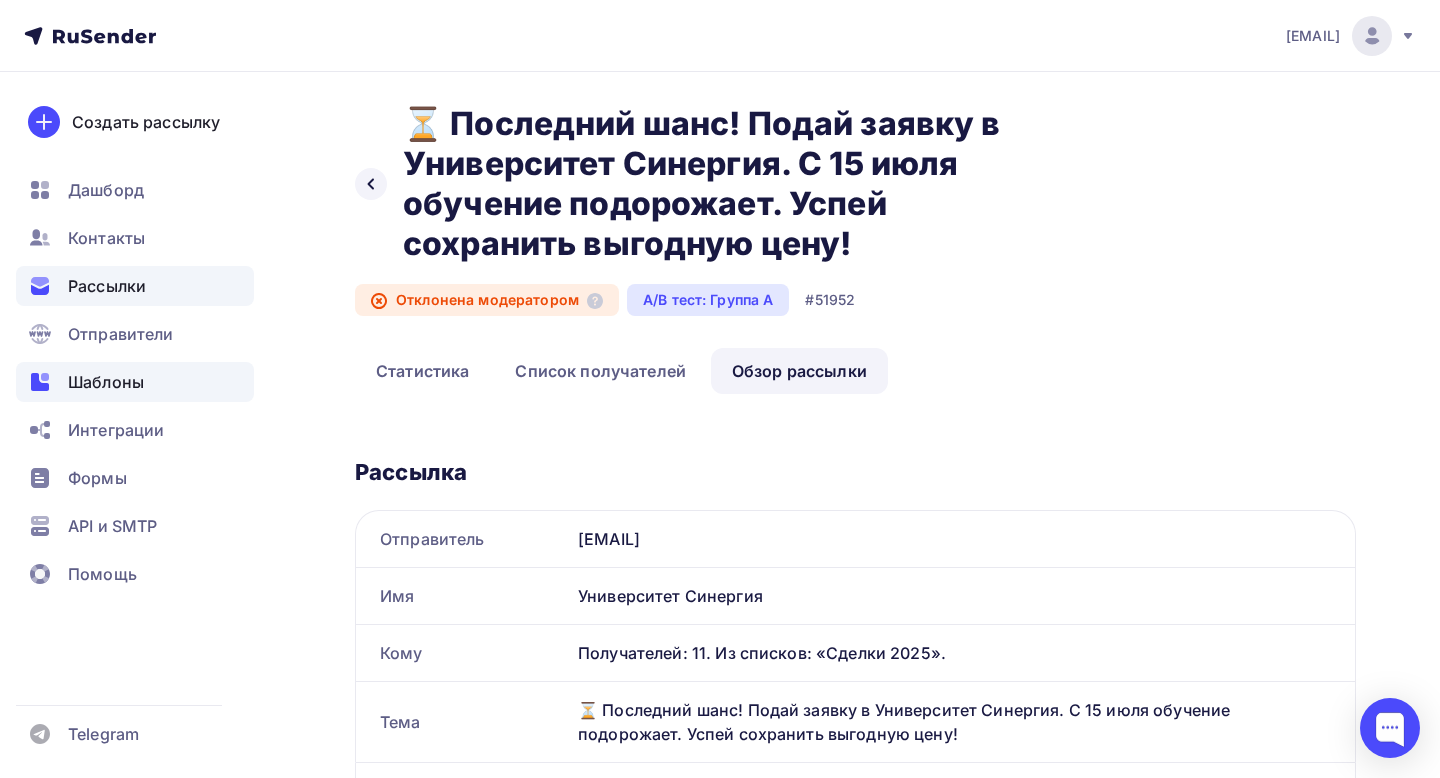 click on "Шаблоны" at bounding box center (106, 382) 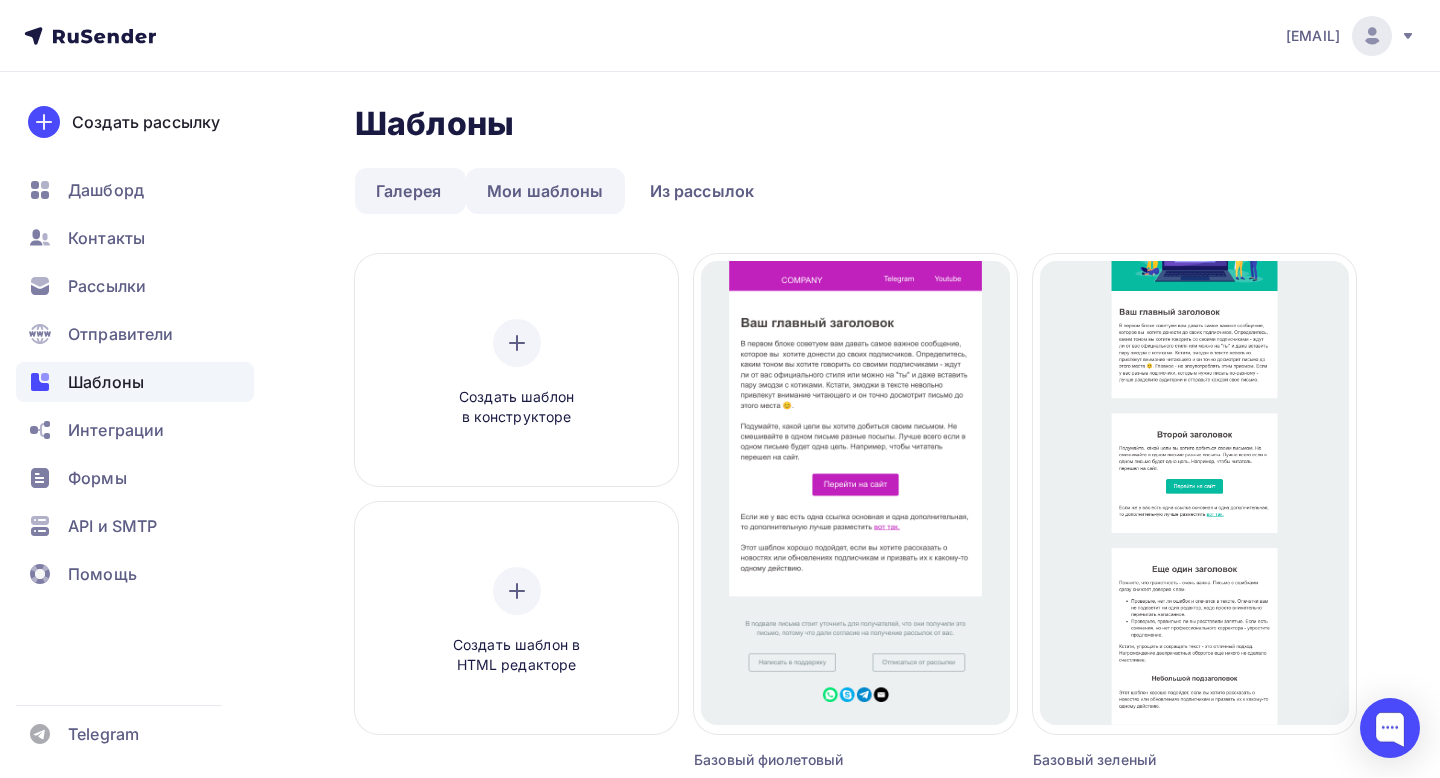 click on "Мои шаблоны" at bounding box center (545, 191) 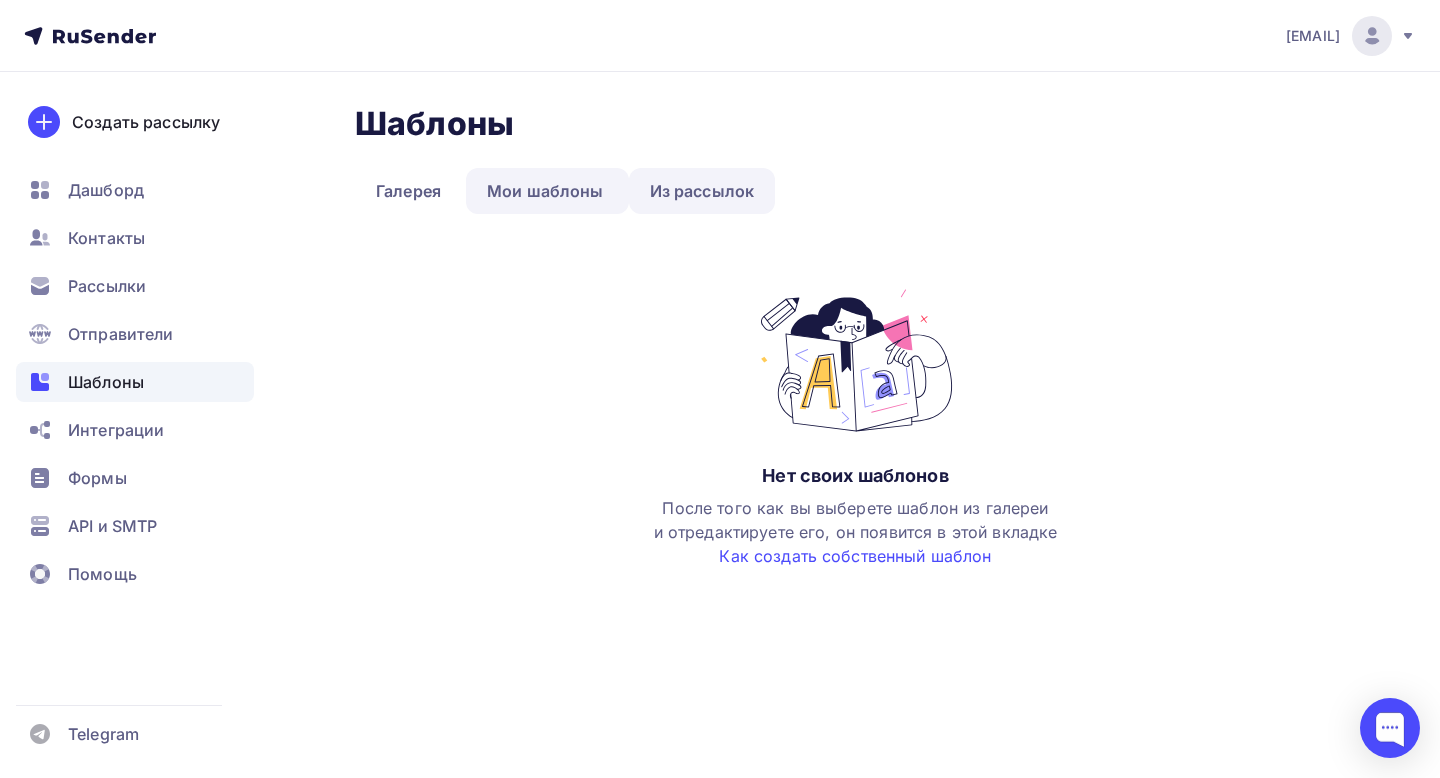 click on "Из рассылок" at bounding box center [702, 191] 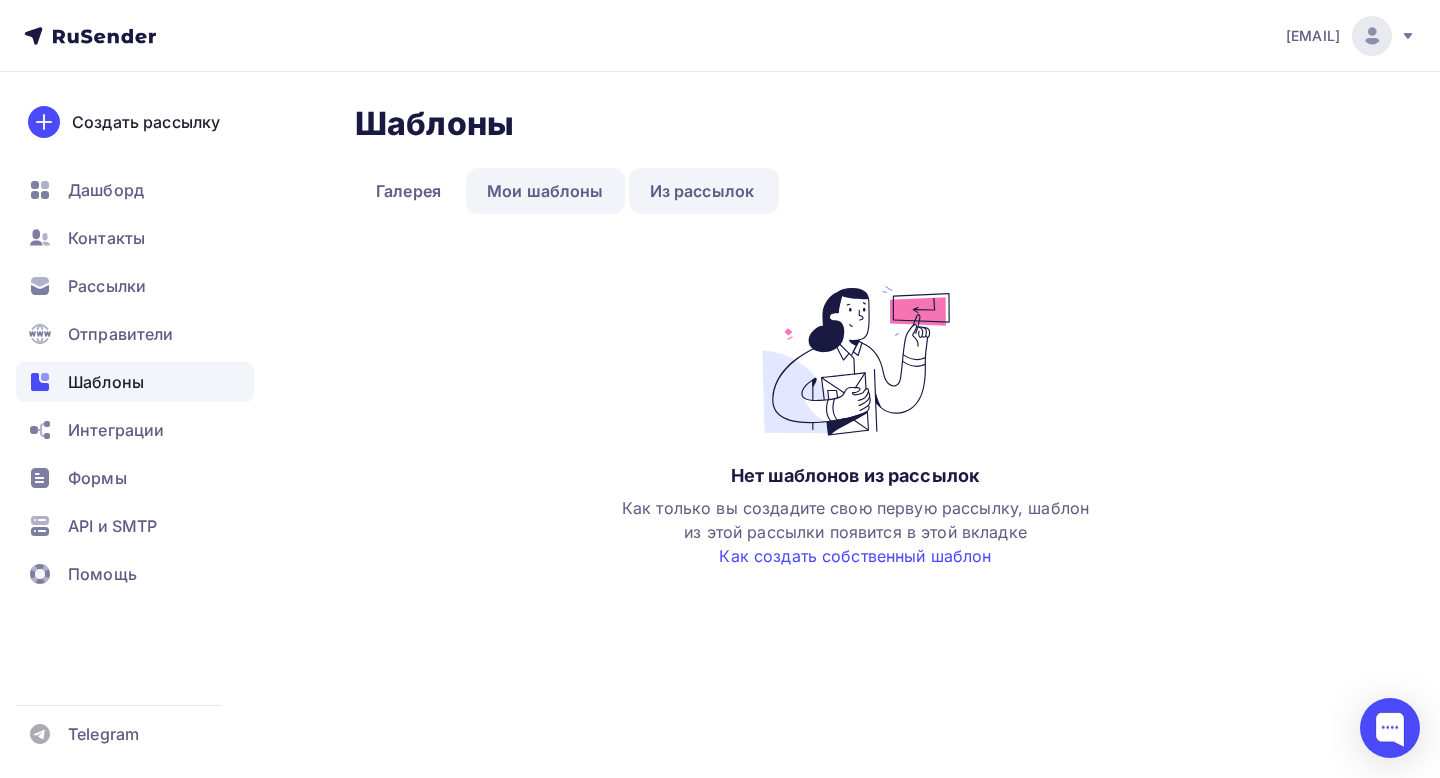 click on "Мои шаблоны" at bounding box center (545, 191) 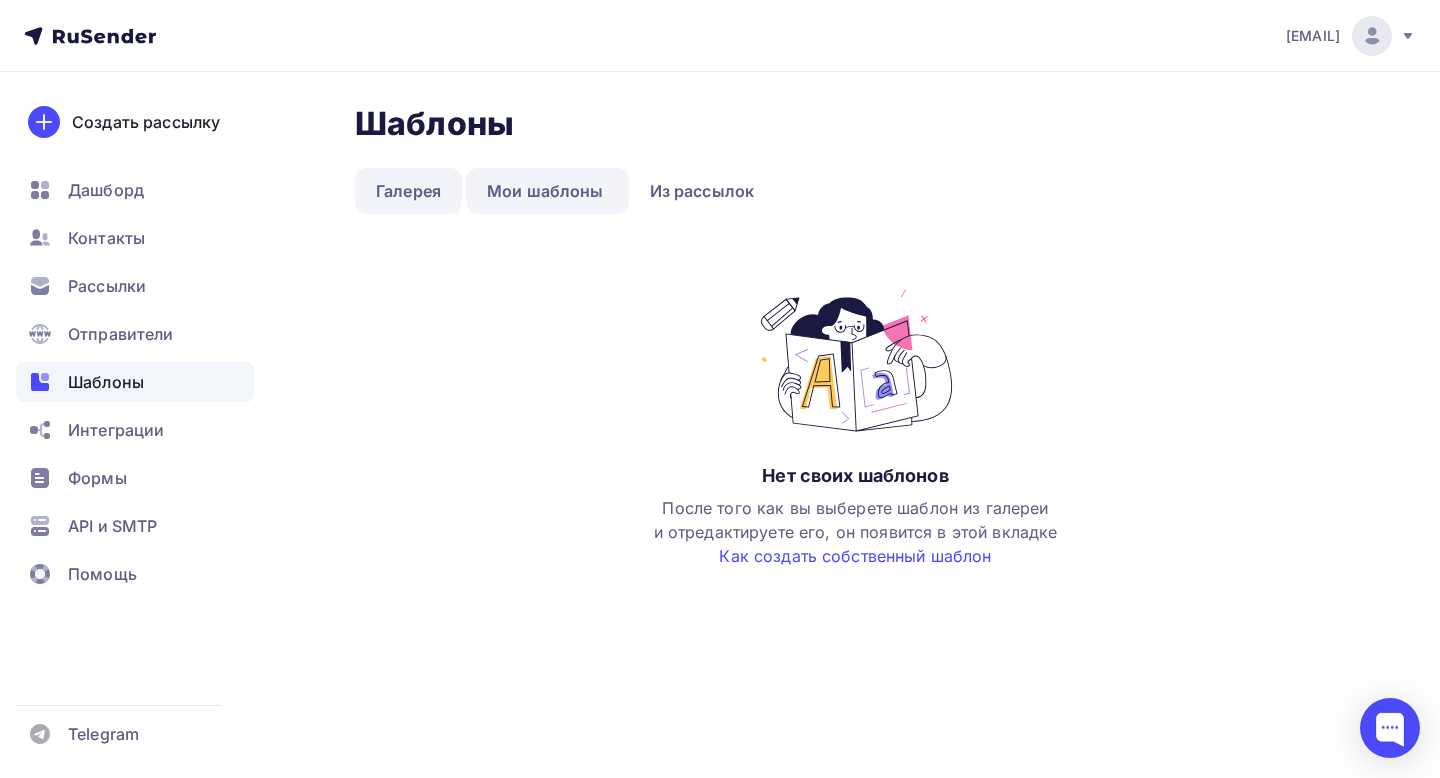 click on "Галерея" at bounding box center (408, 191) 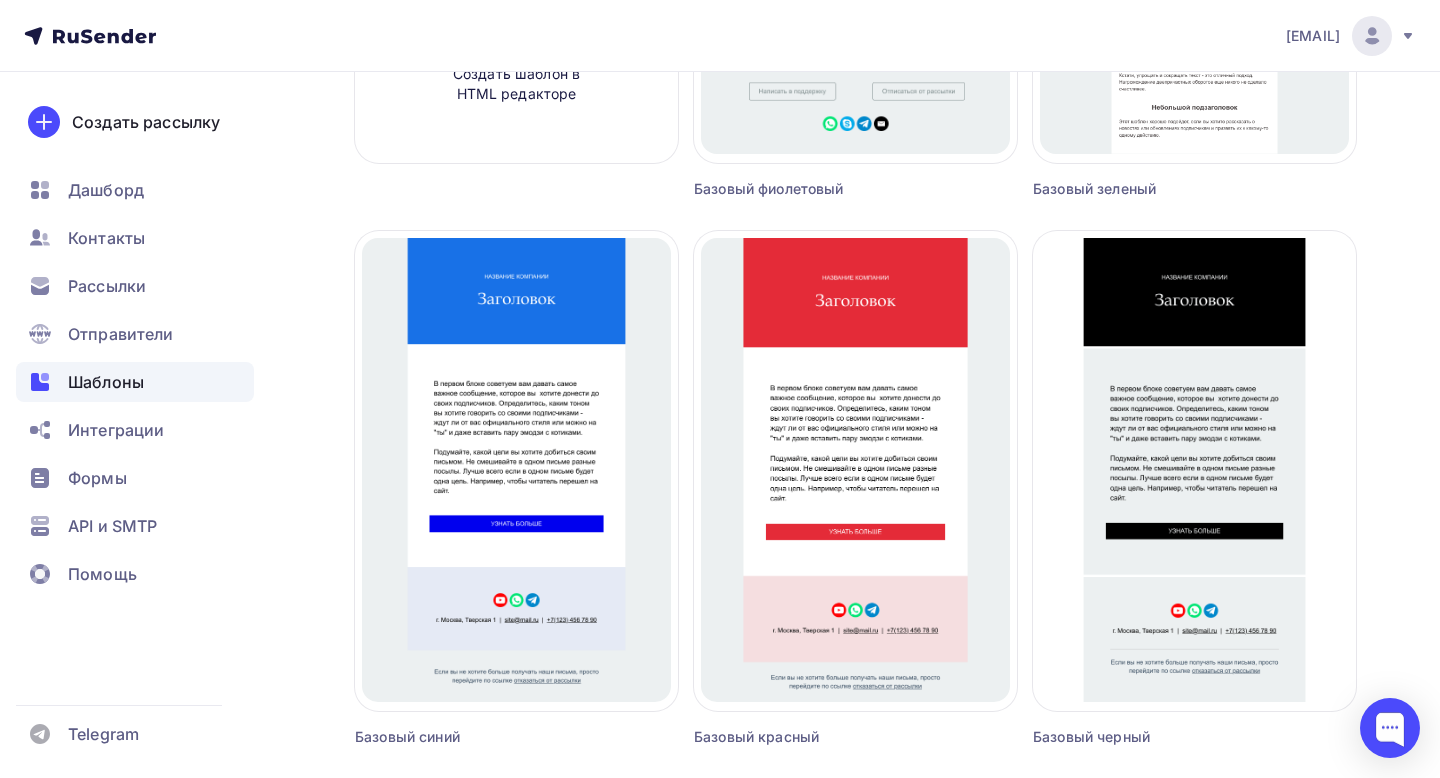 scroll, scrollTop: 493, scrollLeft: 0, axis: vertical 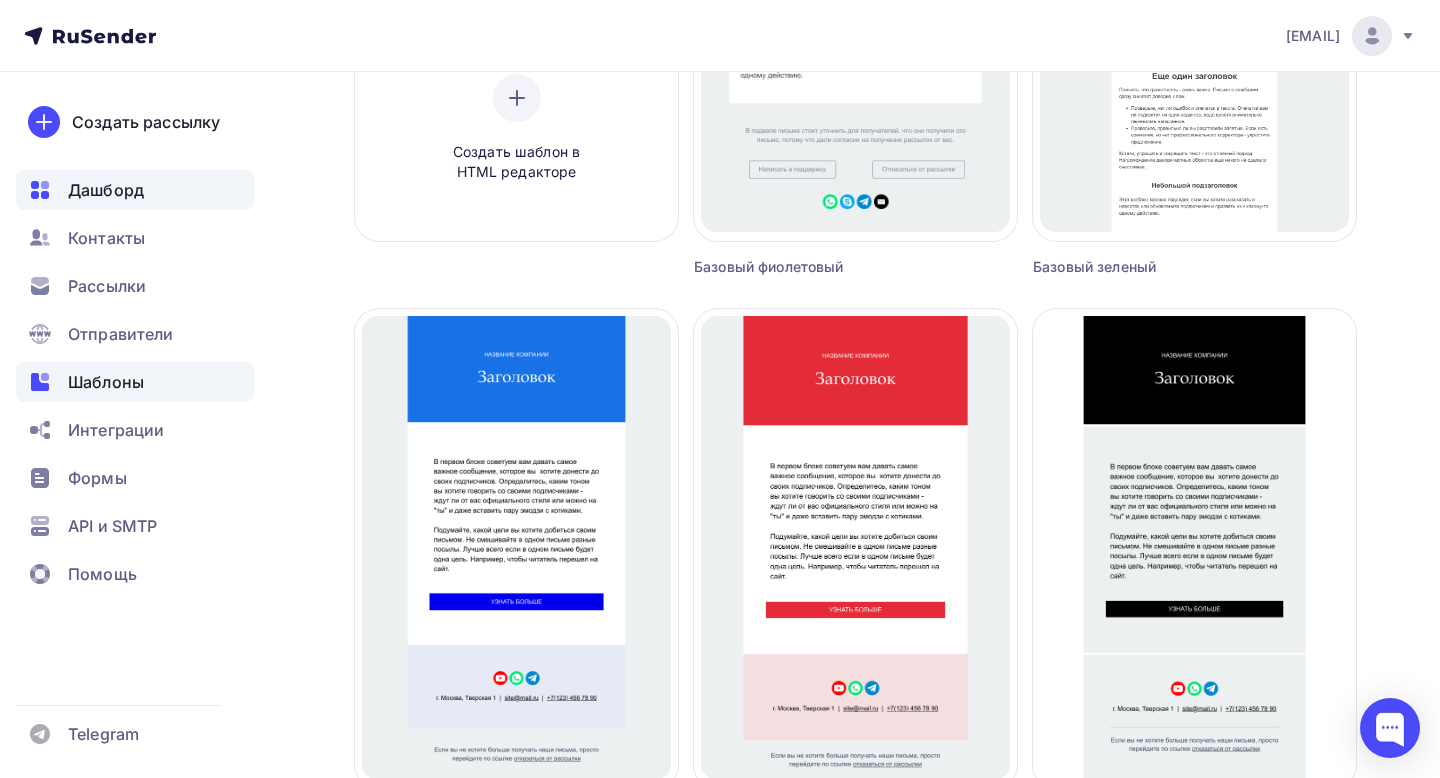 click on "Дашборд" at bounding box center (135, 190) 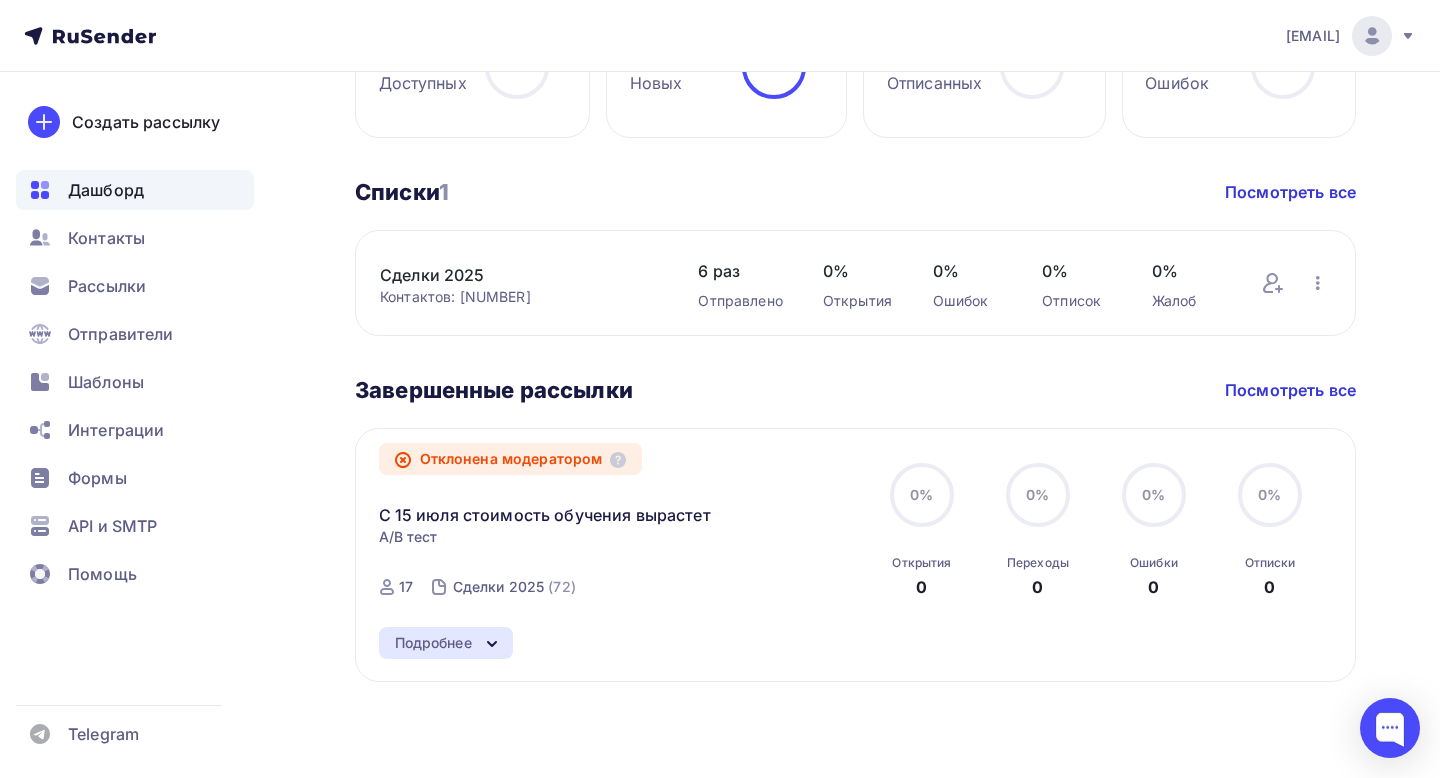 scroll, scrollTop: 906, scrollLeft: 0, axis: vertical 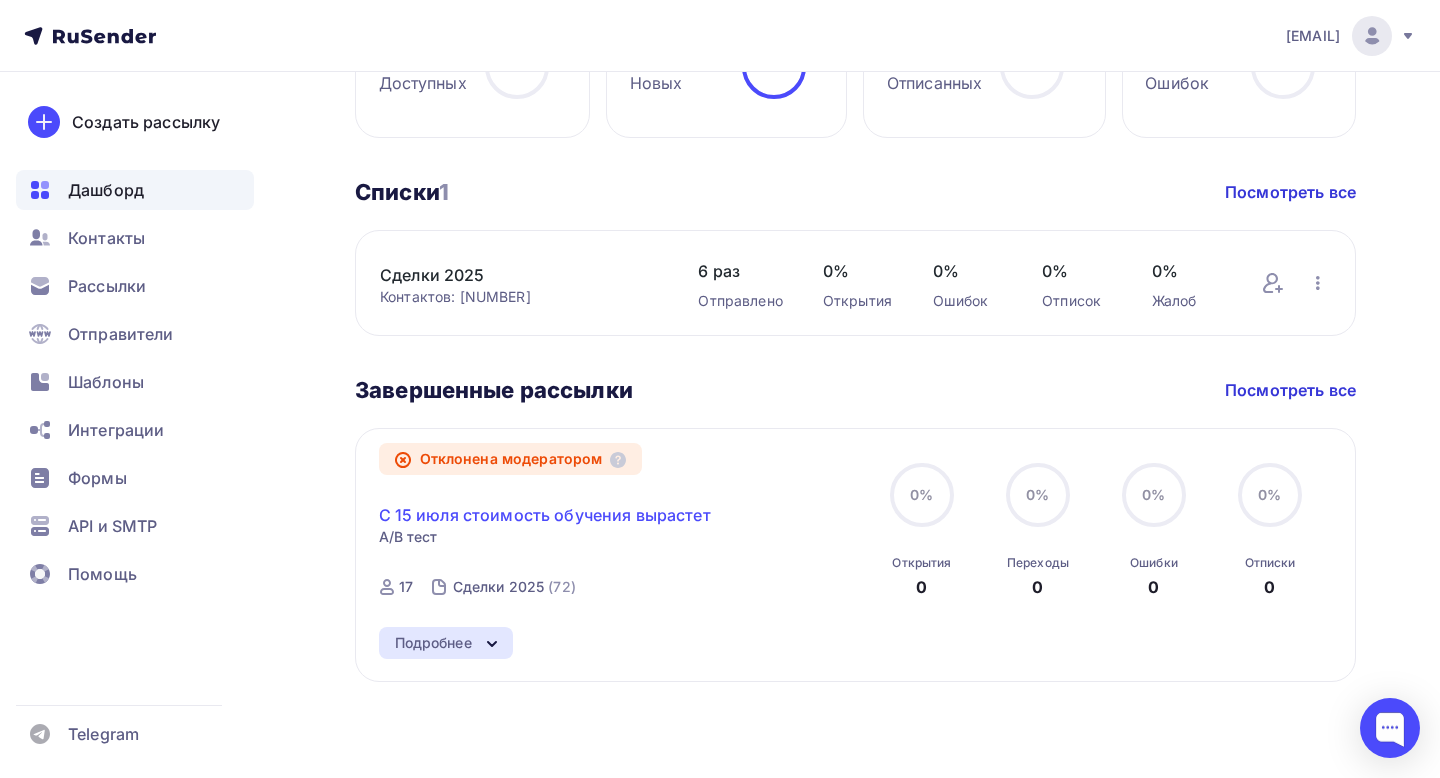 click on "С 15 июля стоимость обучения вырастет" at bounding box center [545, 515] 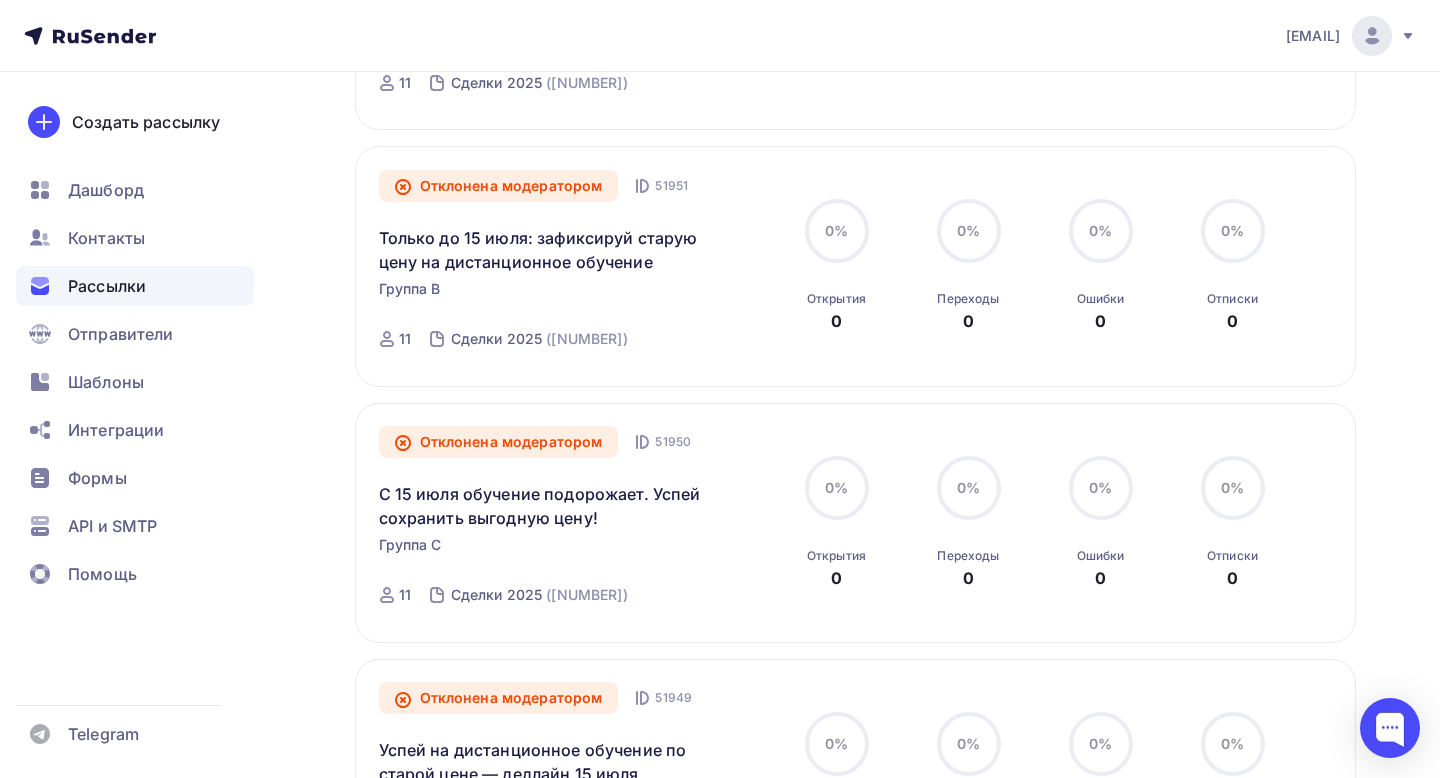 scroll, scrollTop: 1257, scrollLeft: 0, axis: vertical 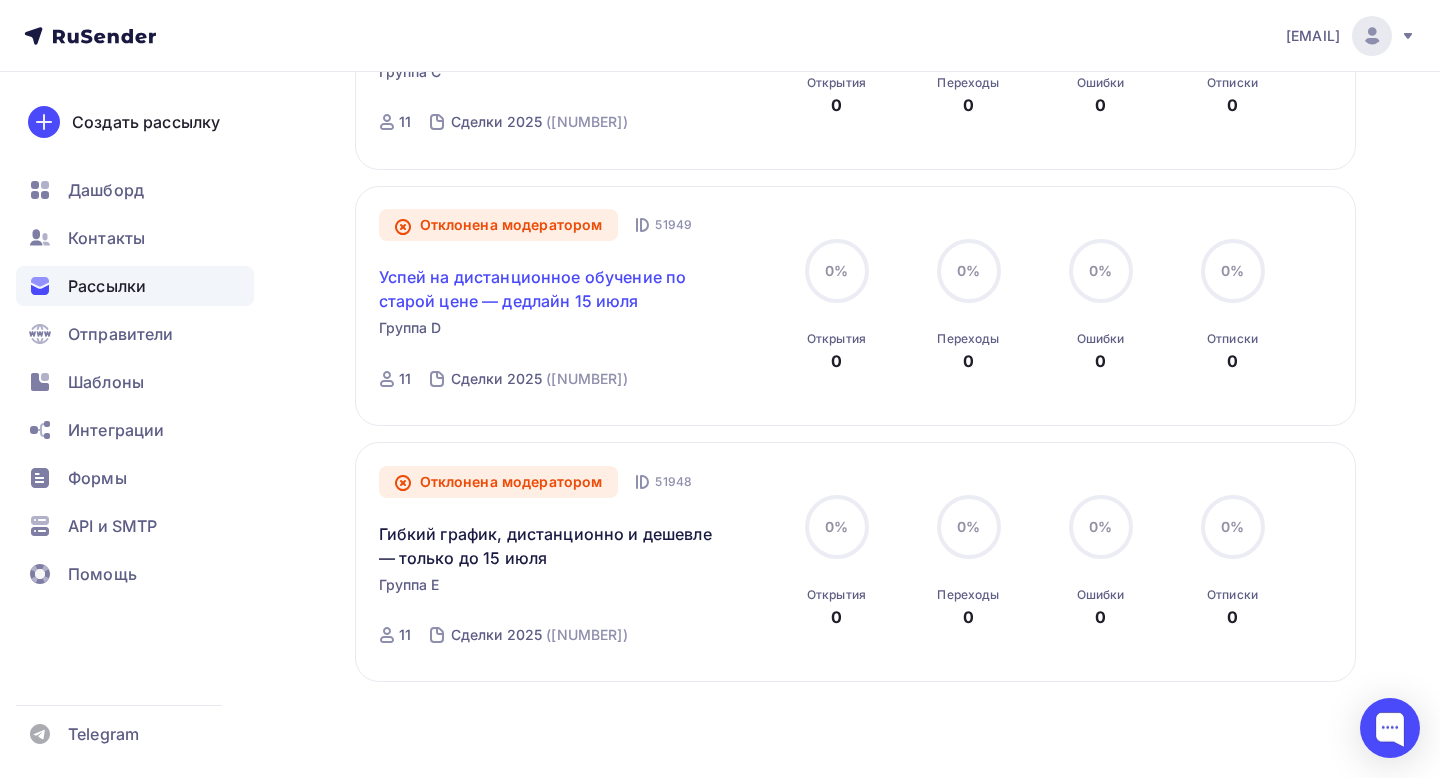 click on "Успей на дистанционное обучение по старой цене — дедлайн 15 июля" at bounding box center (550, 289) 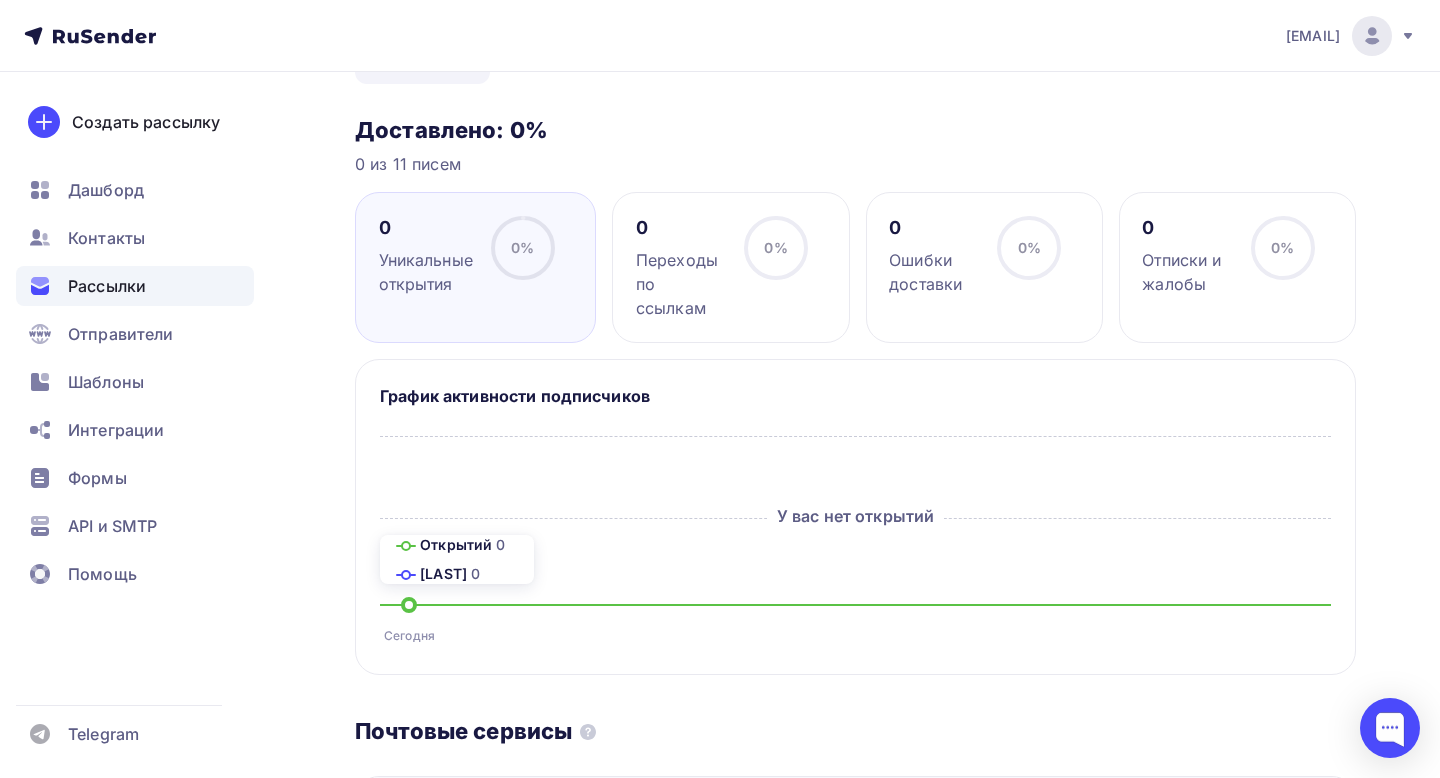 scroll, scrollTop: 156, scrollLeft: 0, axis: vertical 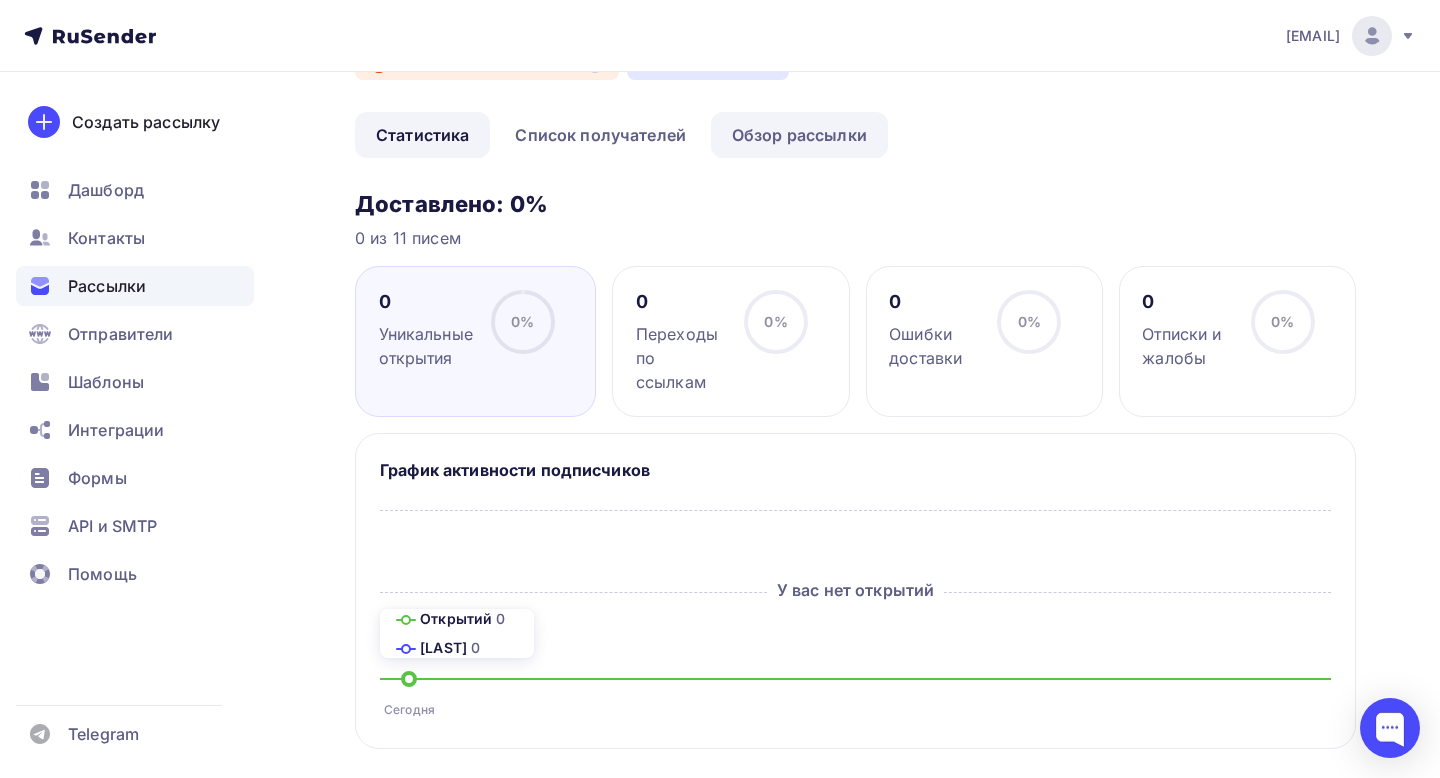 click on "Обзор рассылки" at bounding box center (799, 135) 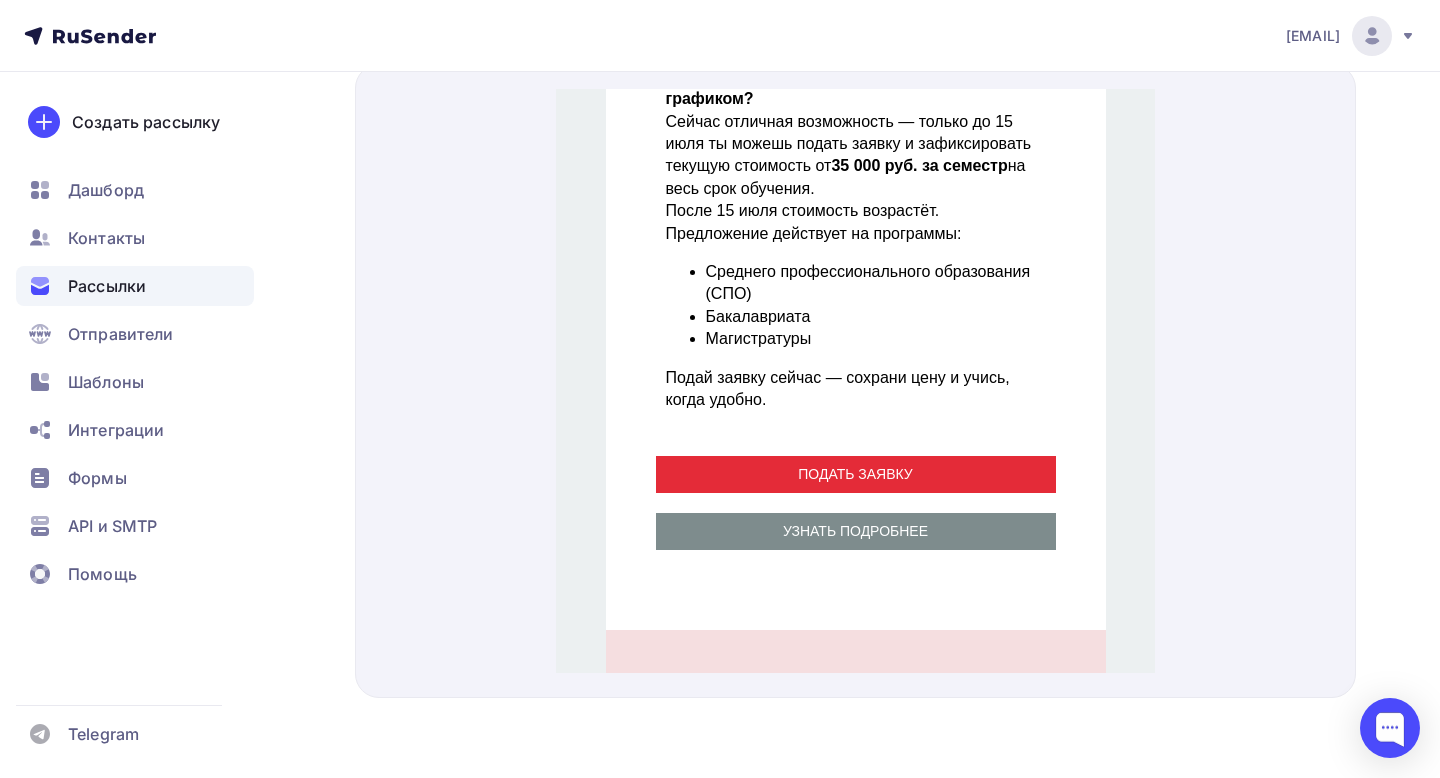 scroll, scrollTop: 736, scrollLeft: 0, axis: vertical 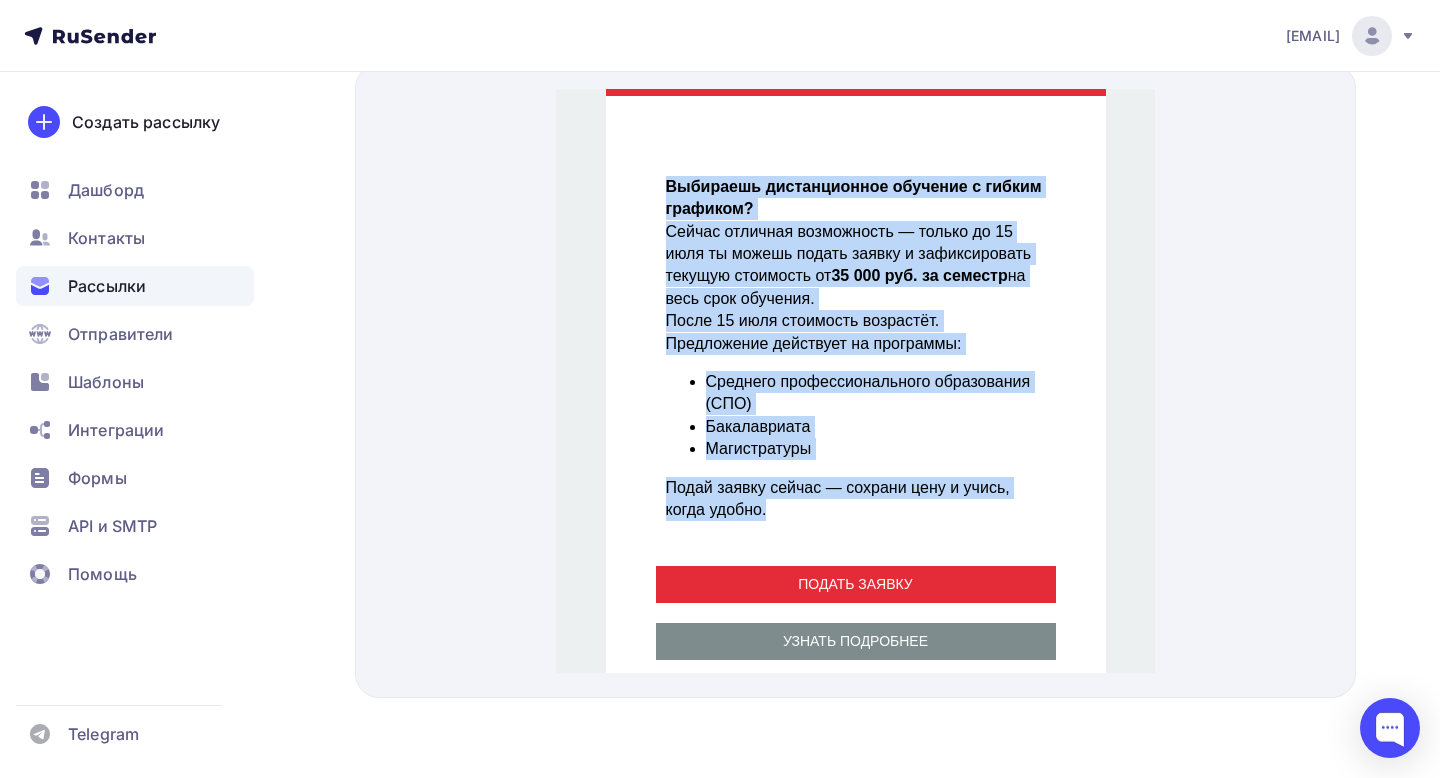 drag, startPoint x: 777, startPoint y: 488, endPoint x: 643, endPoint y: 183, distance: 333.13812 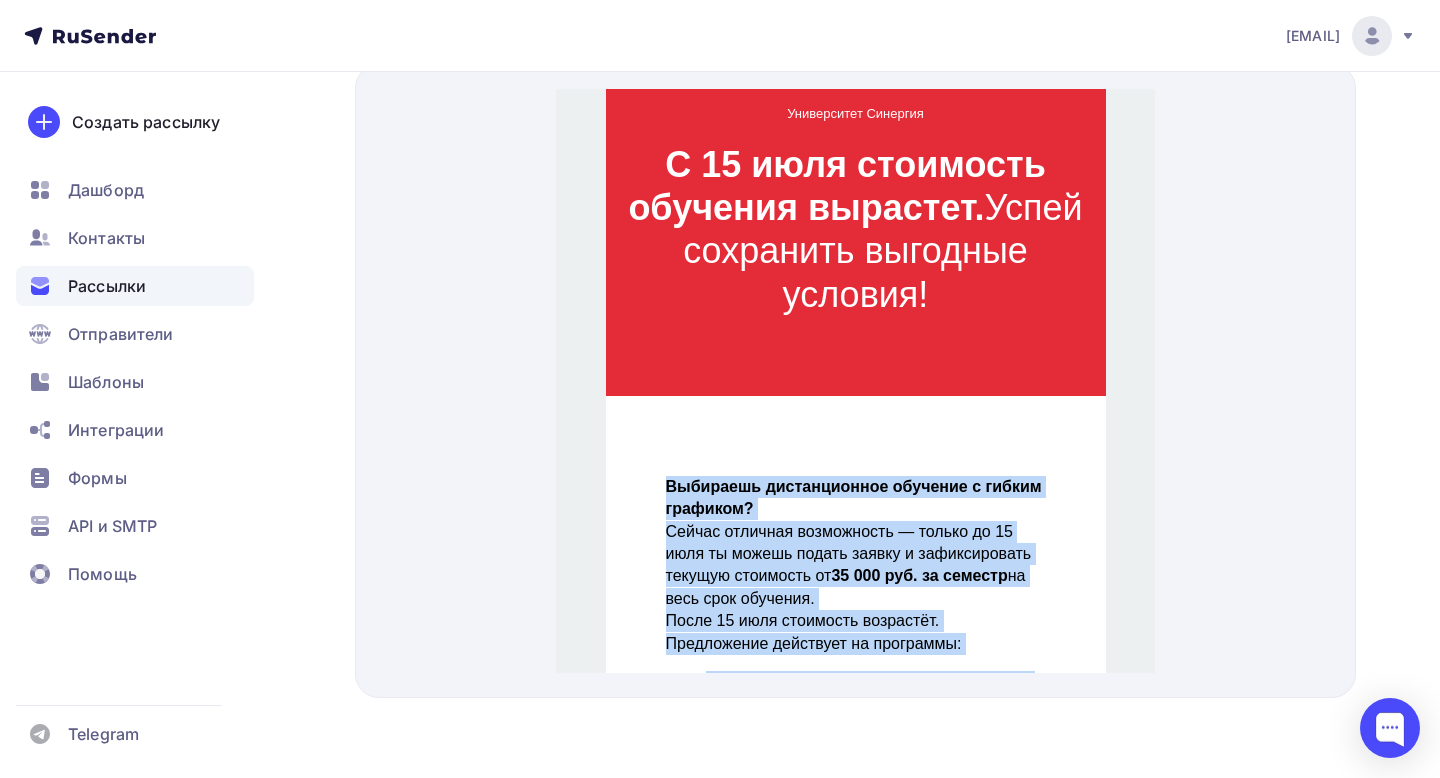 scroll, scrollTop: 0, scrollLeft: 0, axis: both 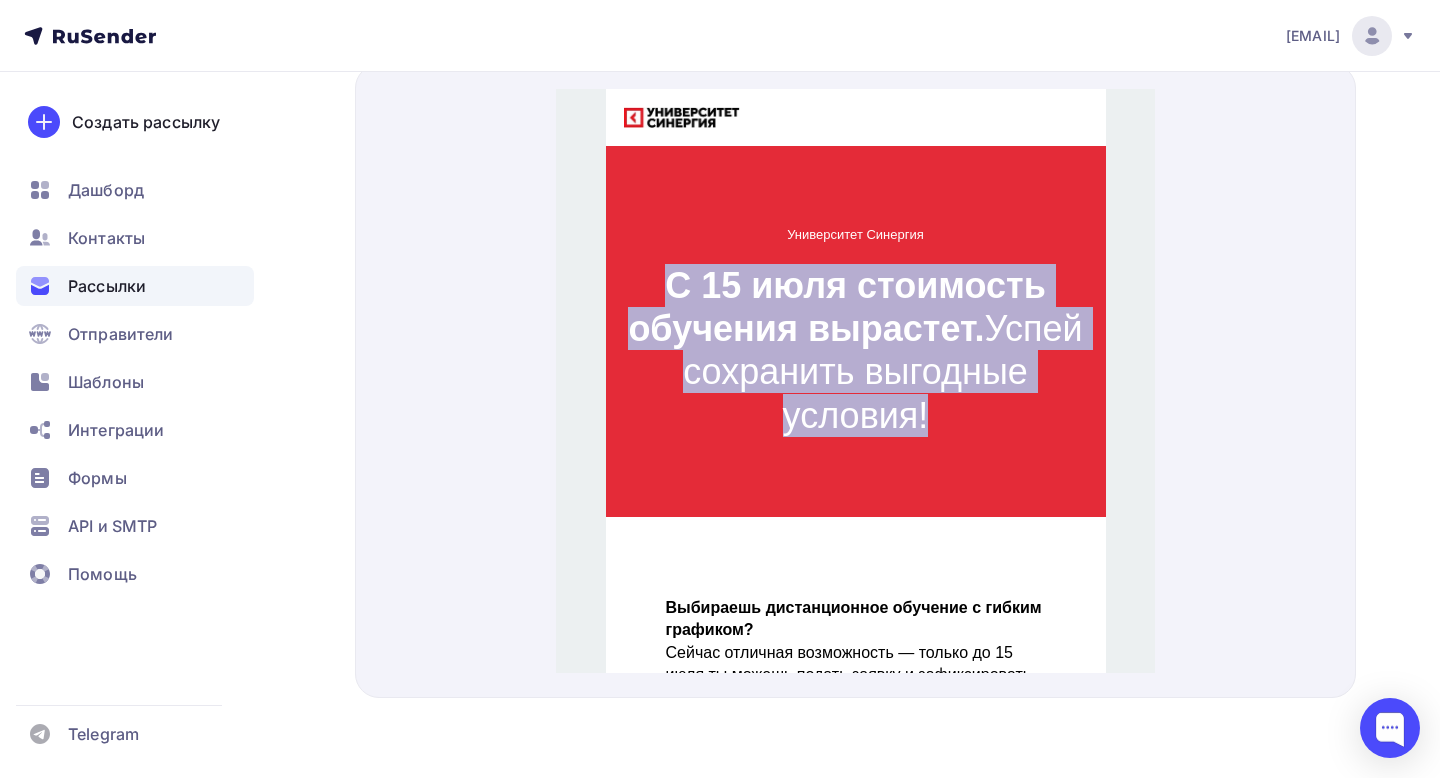 drag, startPoint x: 640, startPoint y: 252, endPoint x: 1048, endPoint y: 401, distance: 434.35583 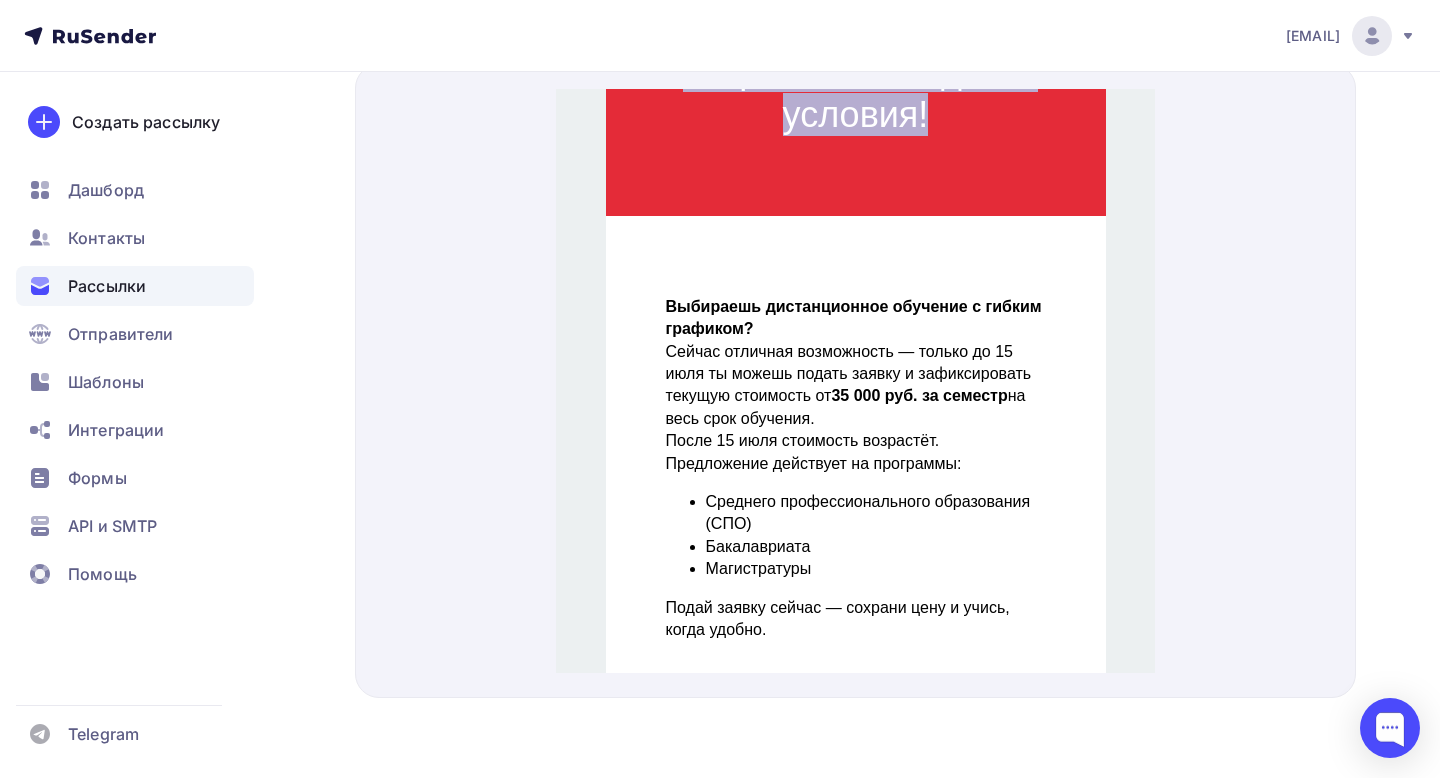 scroll, scrollTop: 446, scrollLeft: 0, axis: vertical 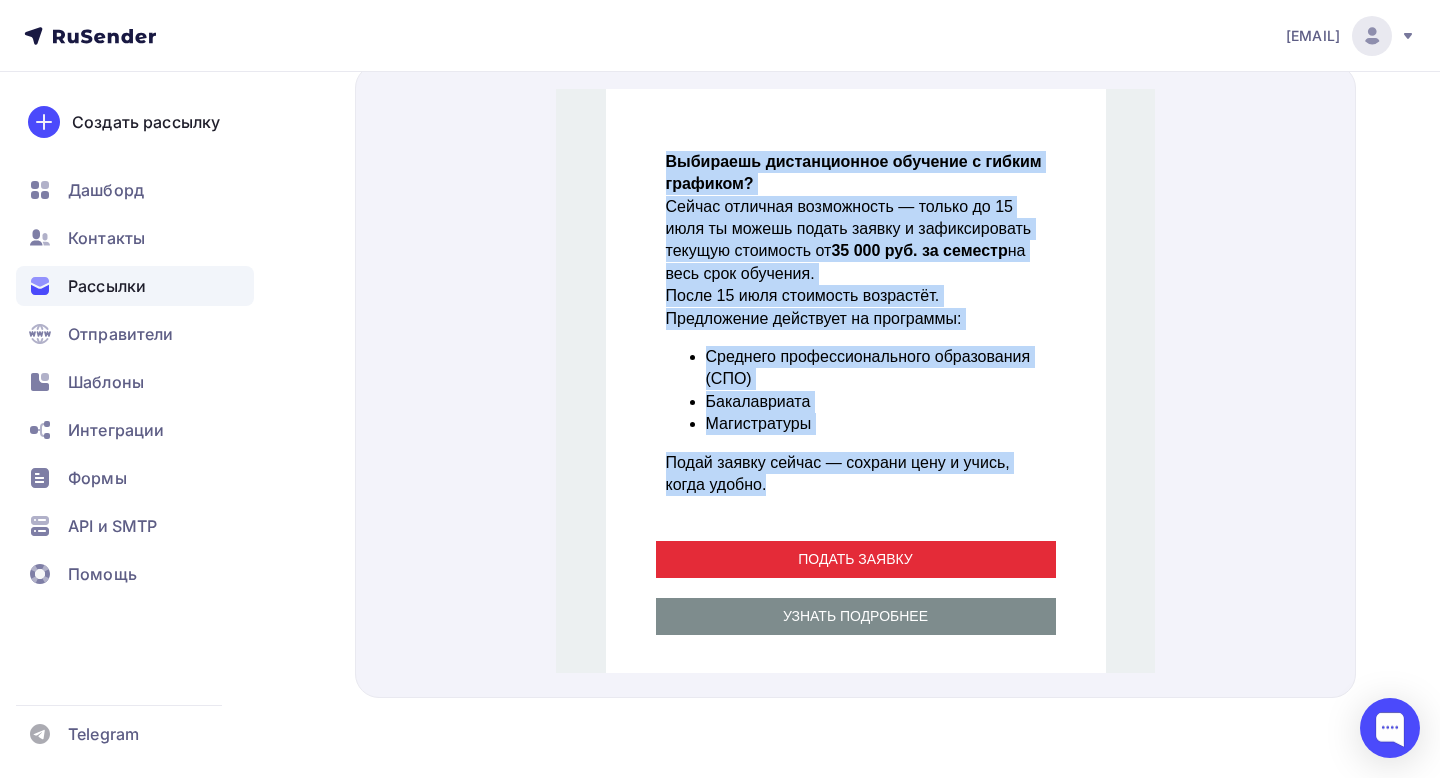 drag, startPoint x: 662, startPoint y: 132, endPoint x: 814, endPoint y: 450, distance: 352.45993 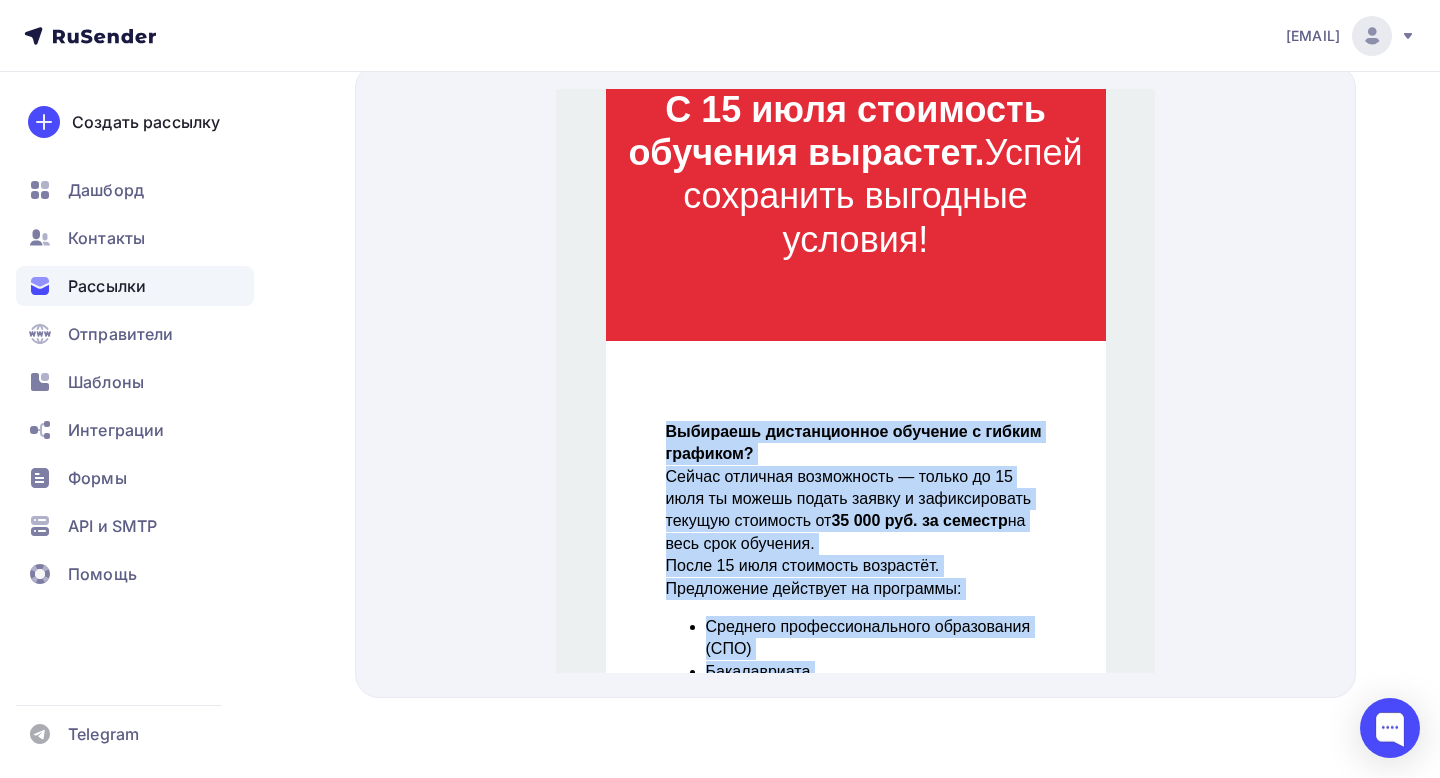 scroll, scrollTop: 0, scrollLeft: 0, axis: both 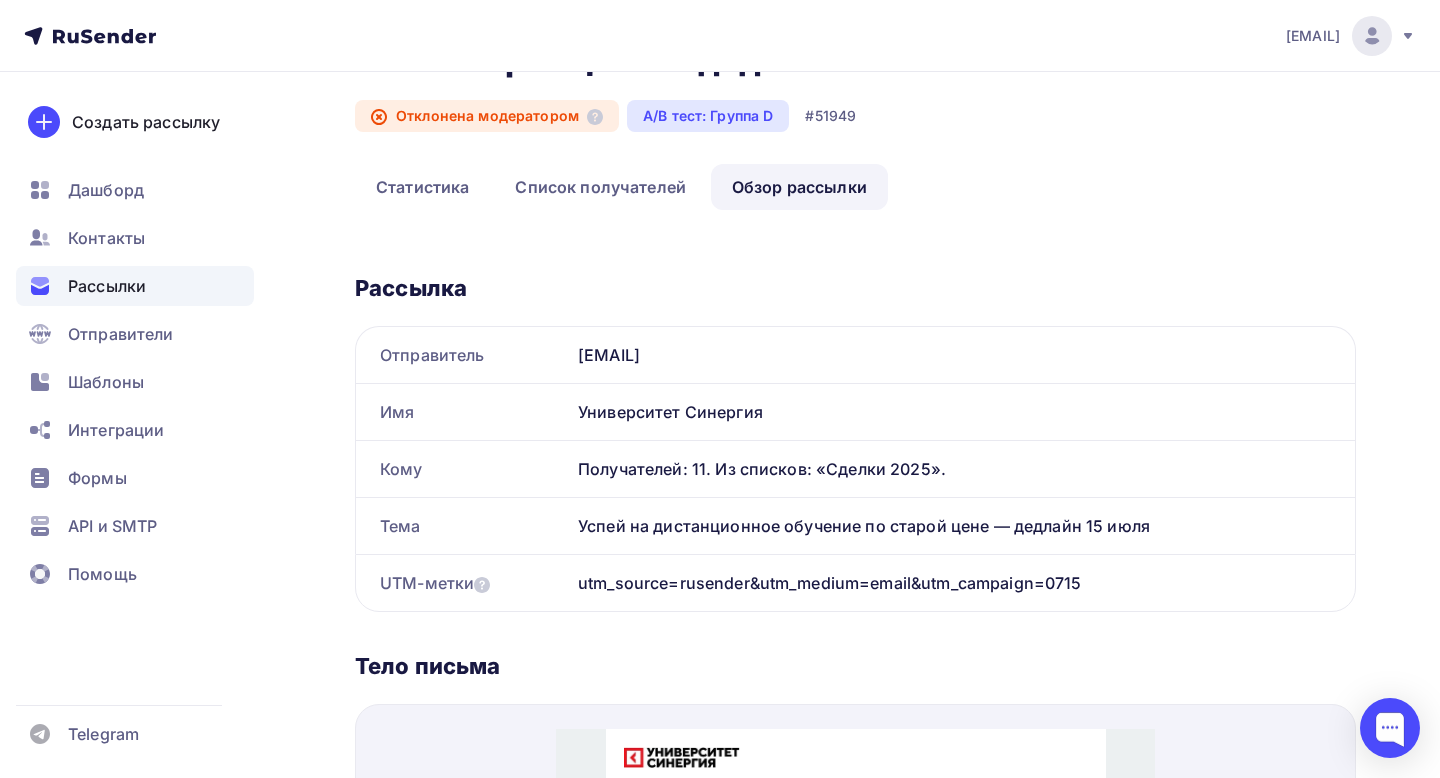 click on "Рассылки" at bounding box center [107, 286] 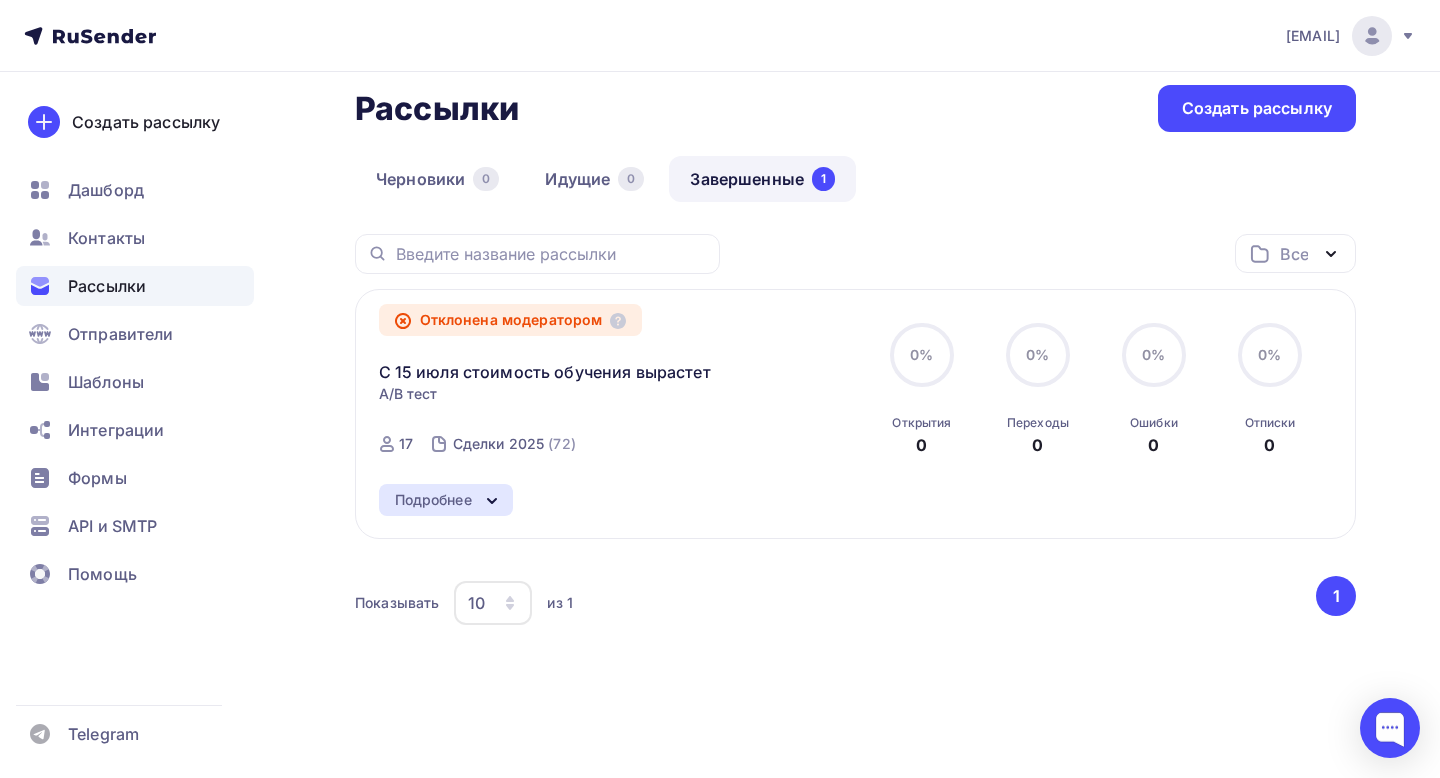 scroll, scrollTop: 23, scrollLeft: 0, axis: vertical 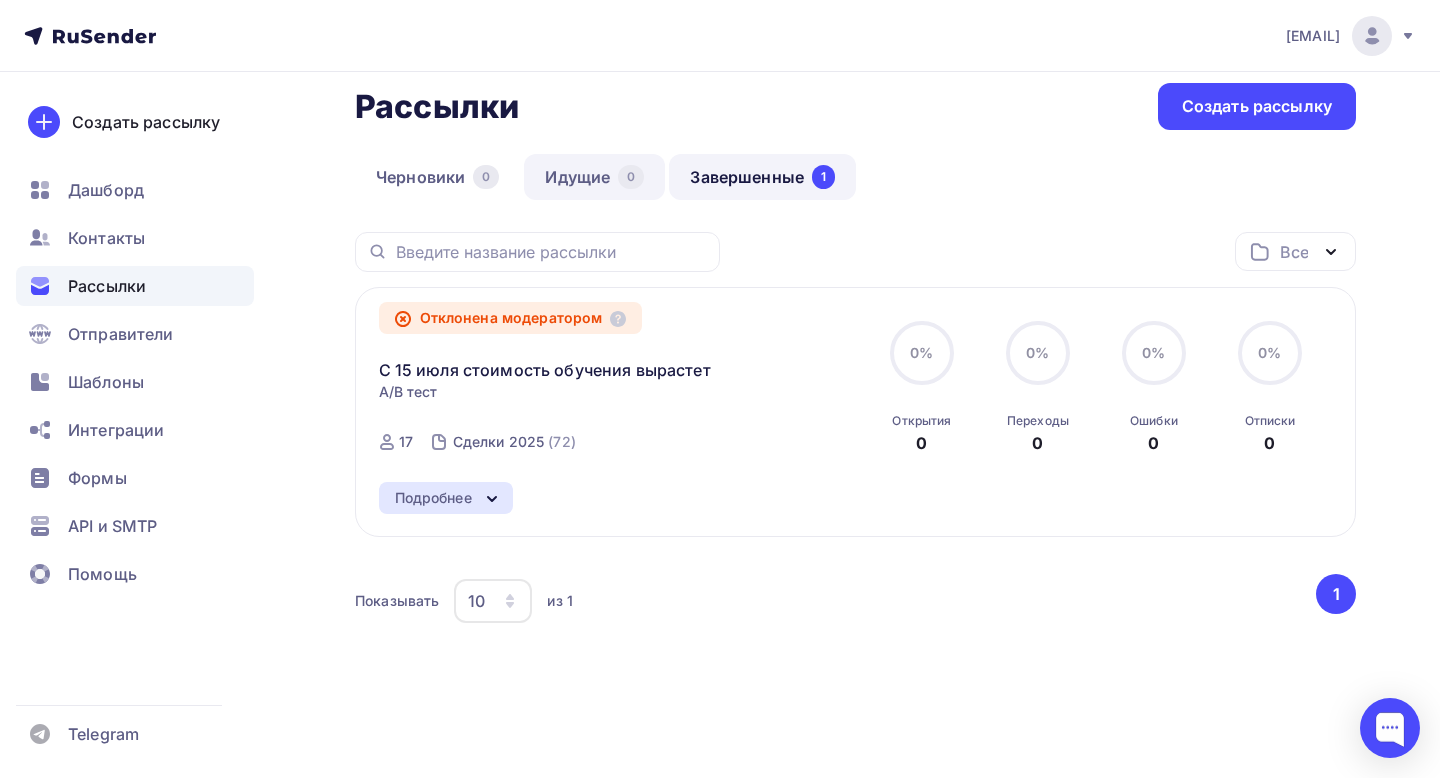 click on "Идущие
0" at bounding box center [594, 177] 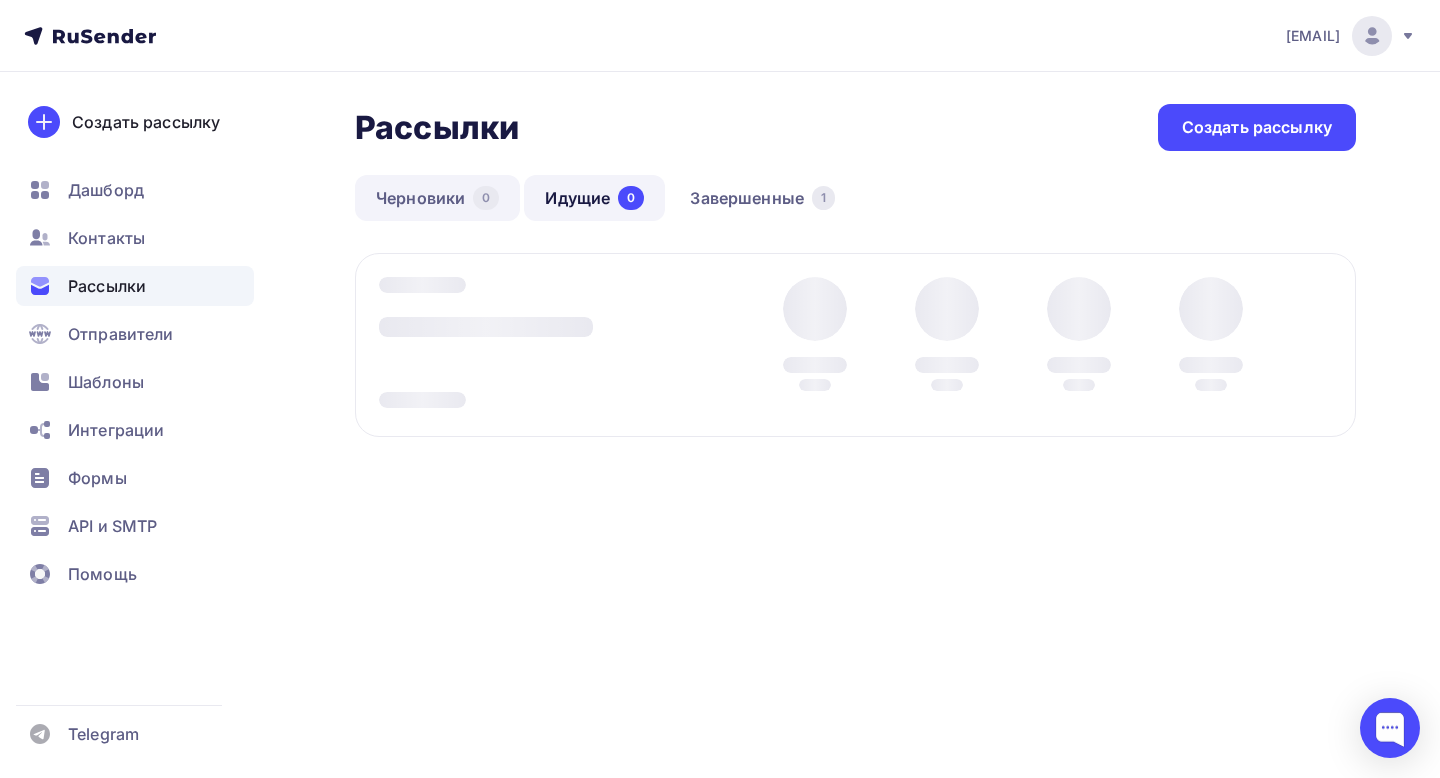scroll, scrollTop: 0, scrollLeft: 0, axis: both 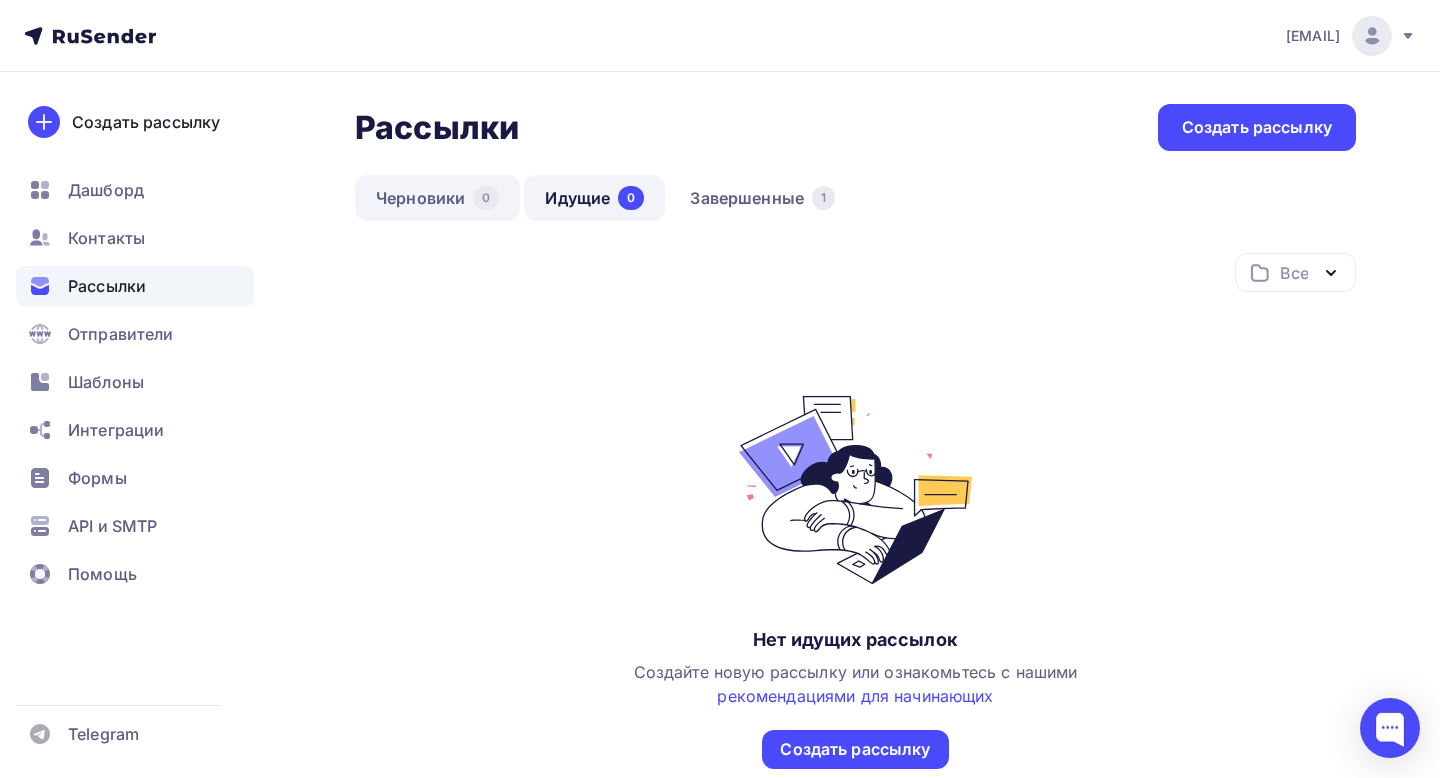 click on "Черновики
0" at bounding box center (437, 198) 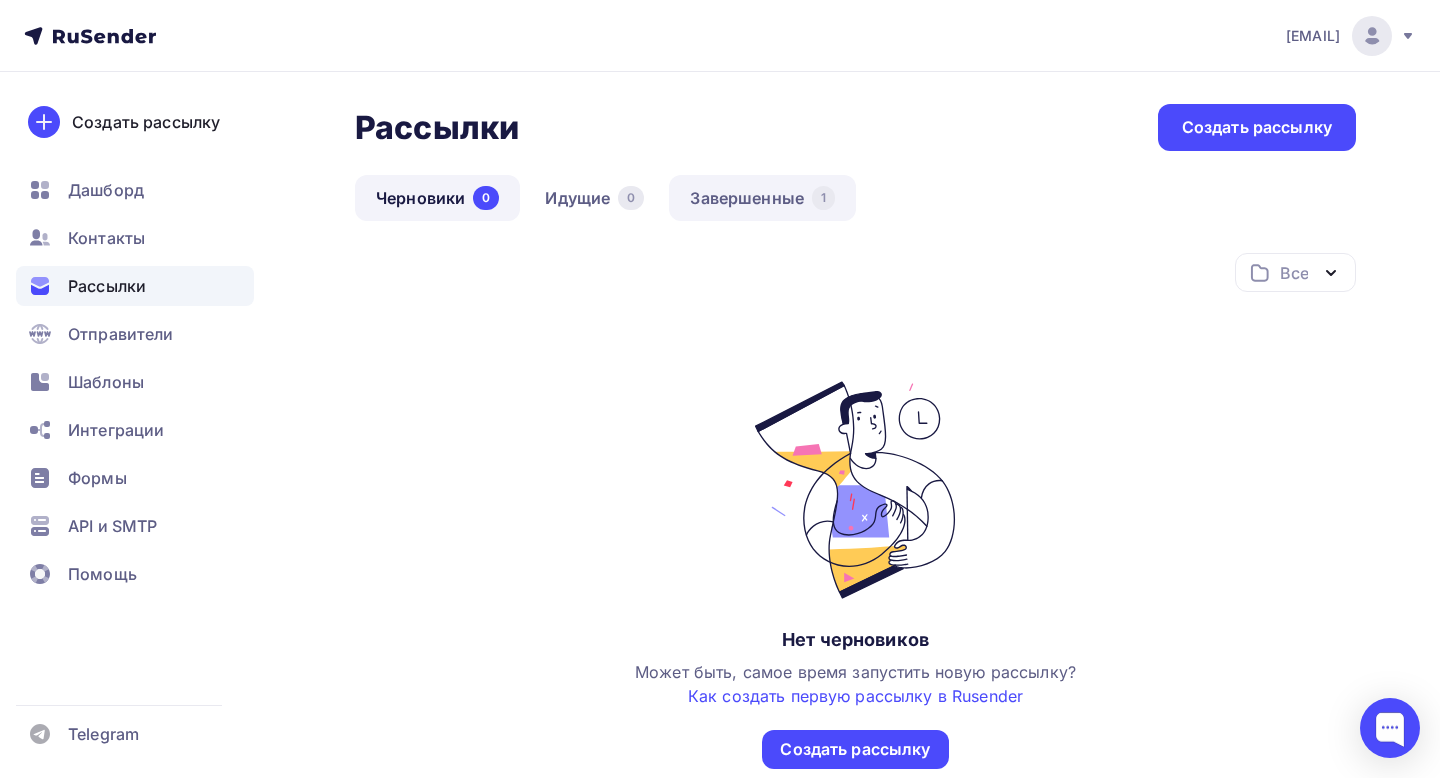 click on "Завершенные
1" at bounding box center (762, 198) 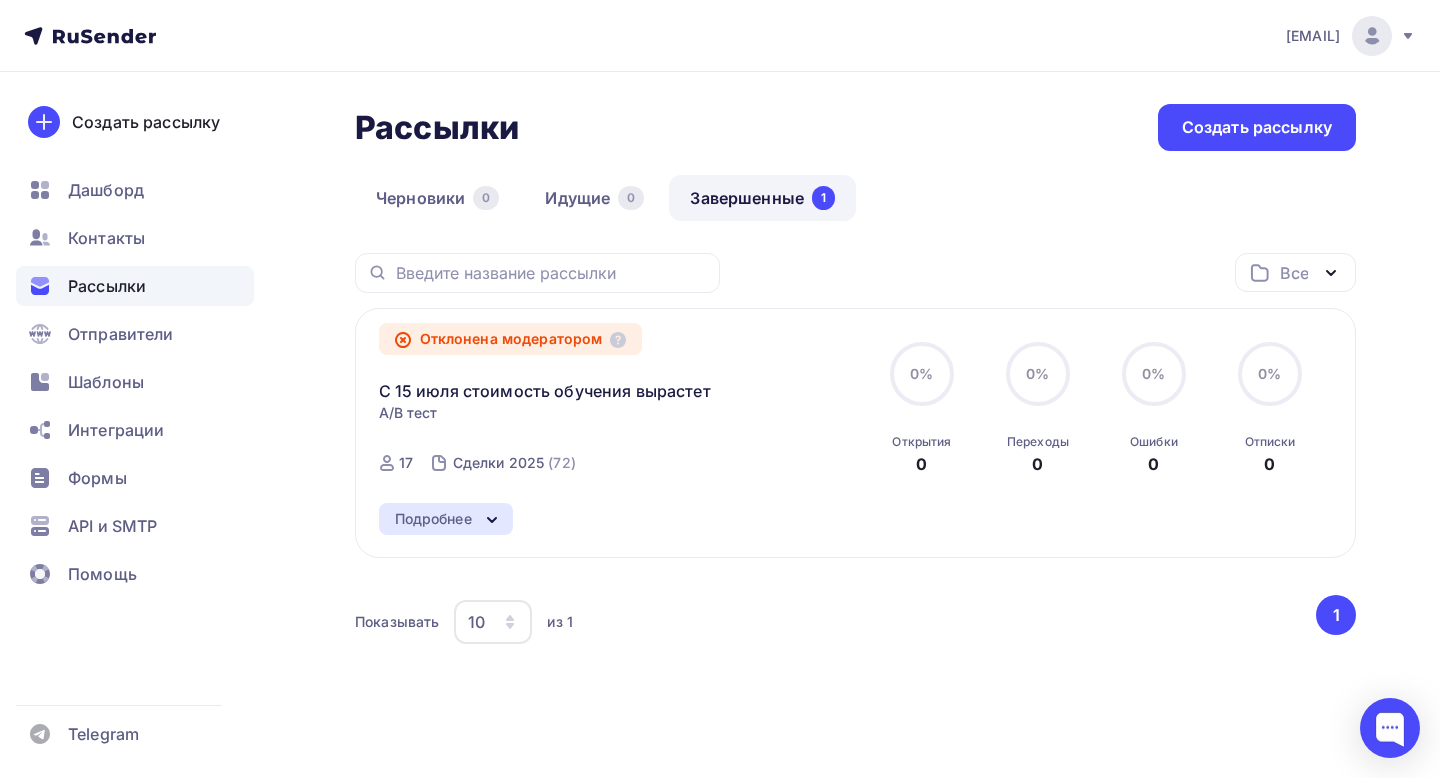 scroll, scrollTop: 23, scrollLeft: 0, axis: vertical 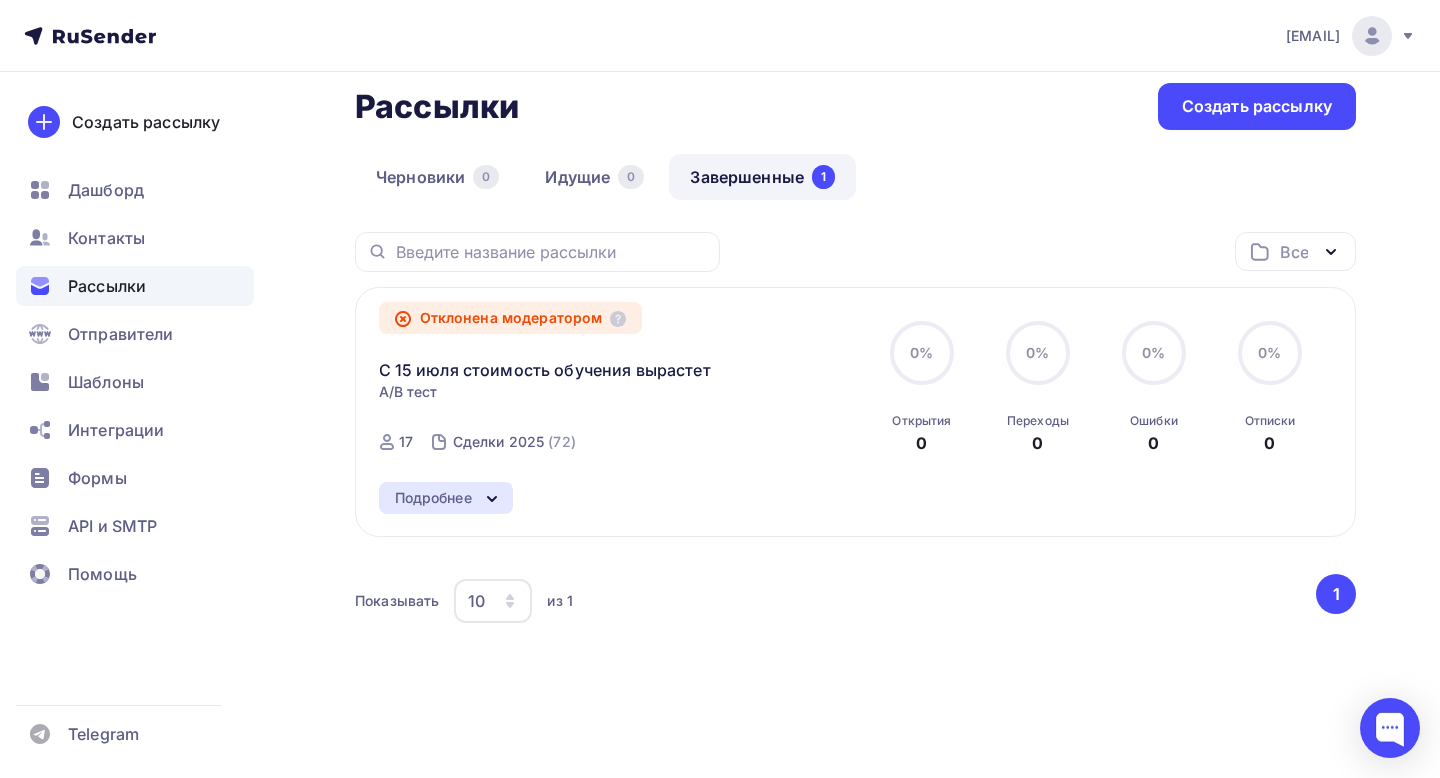 click 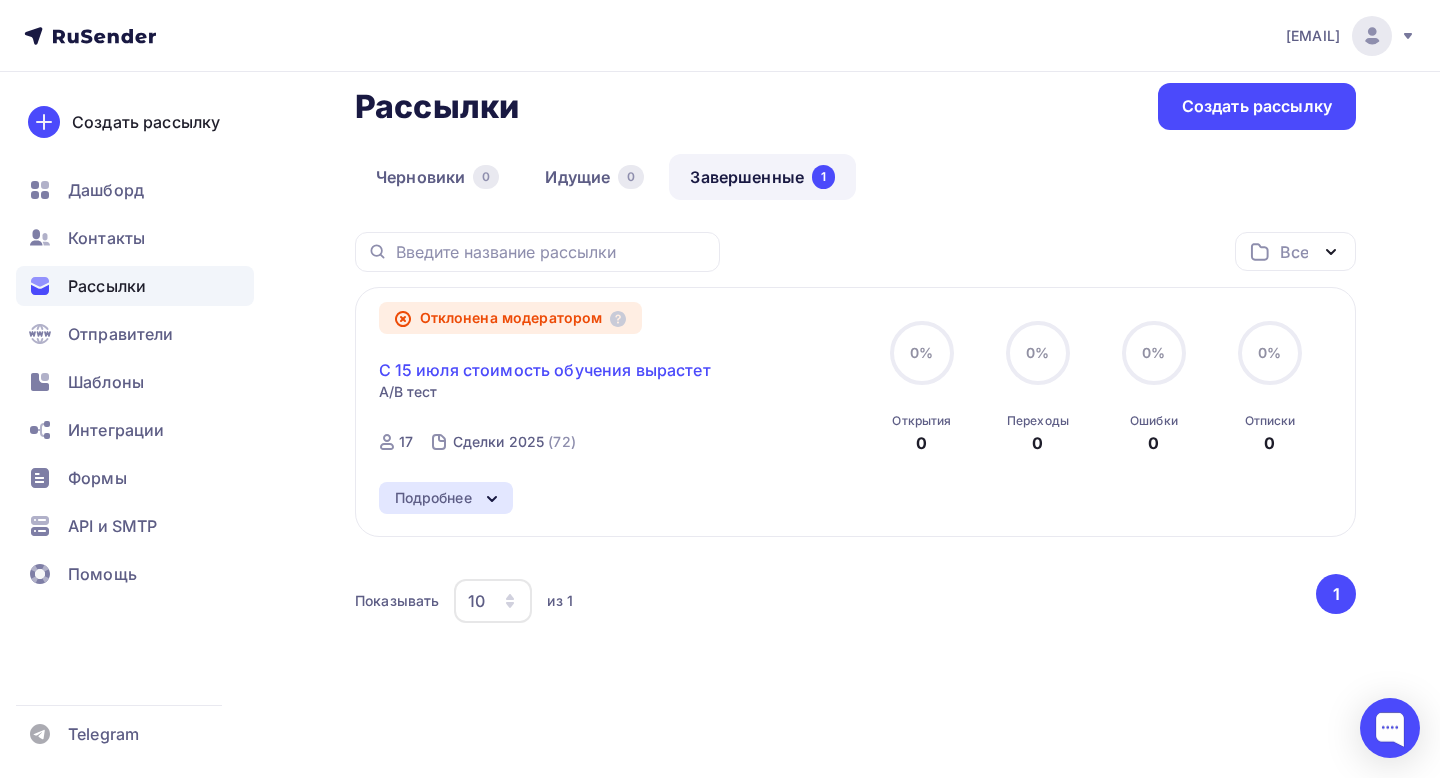 click on "С 15 июля стоимость обучения вырастет" at bounding box center (545, 370) 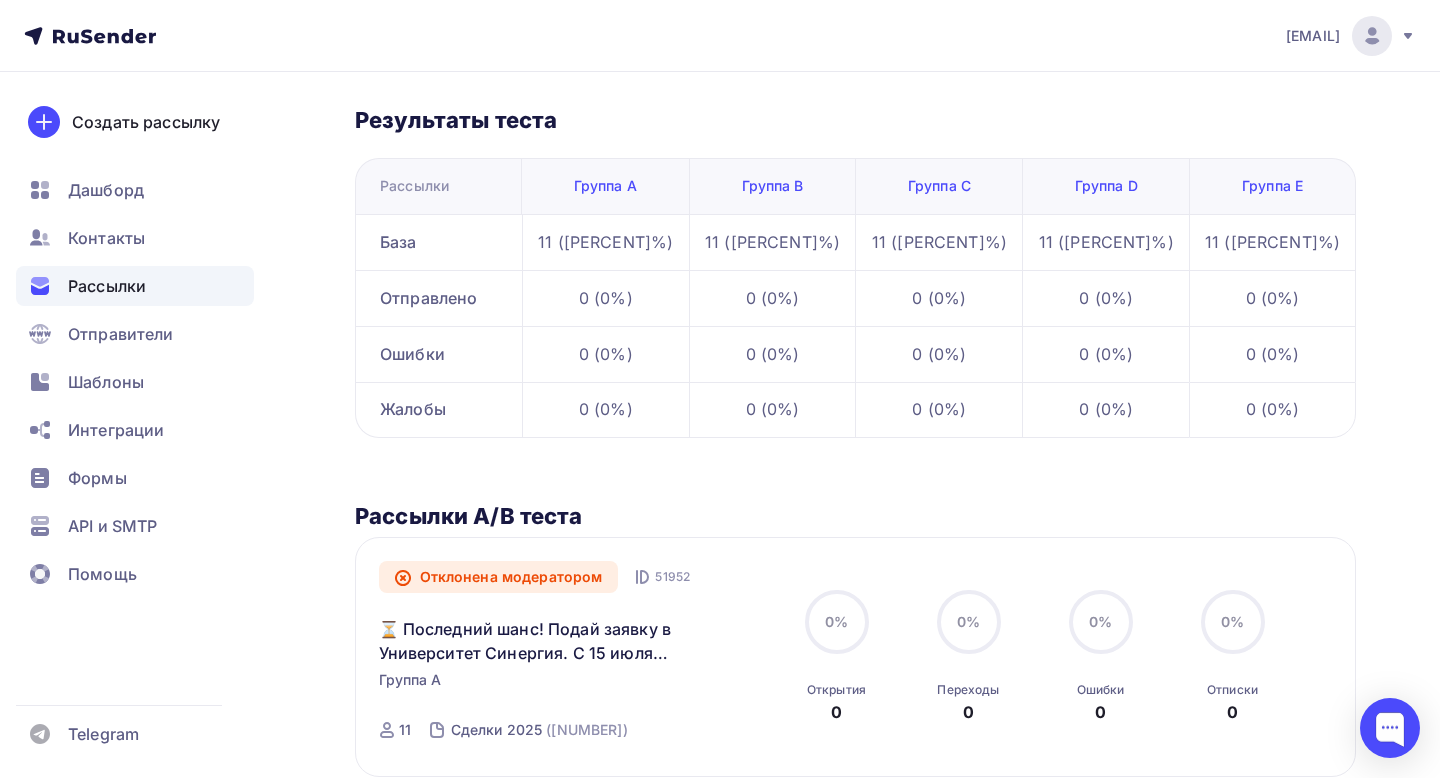 scroll, scrollTop: 0, scrollLeft: 0, axis: both 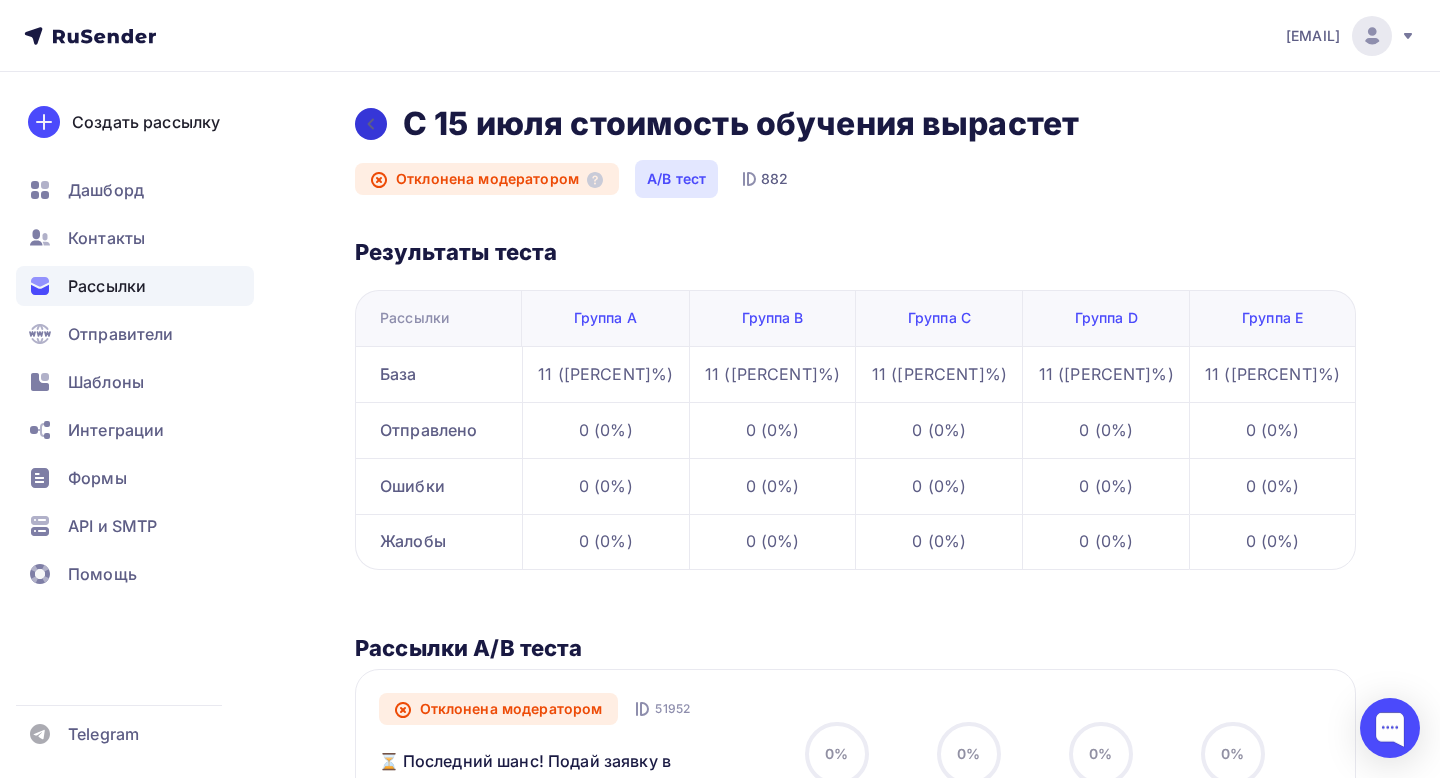 click at bounding box center (371, 124) 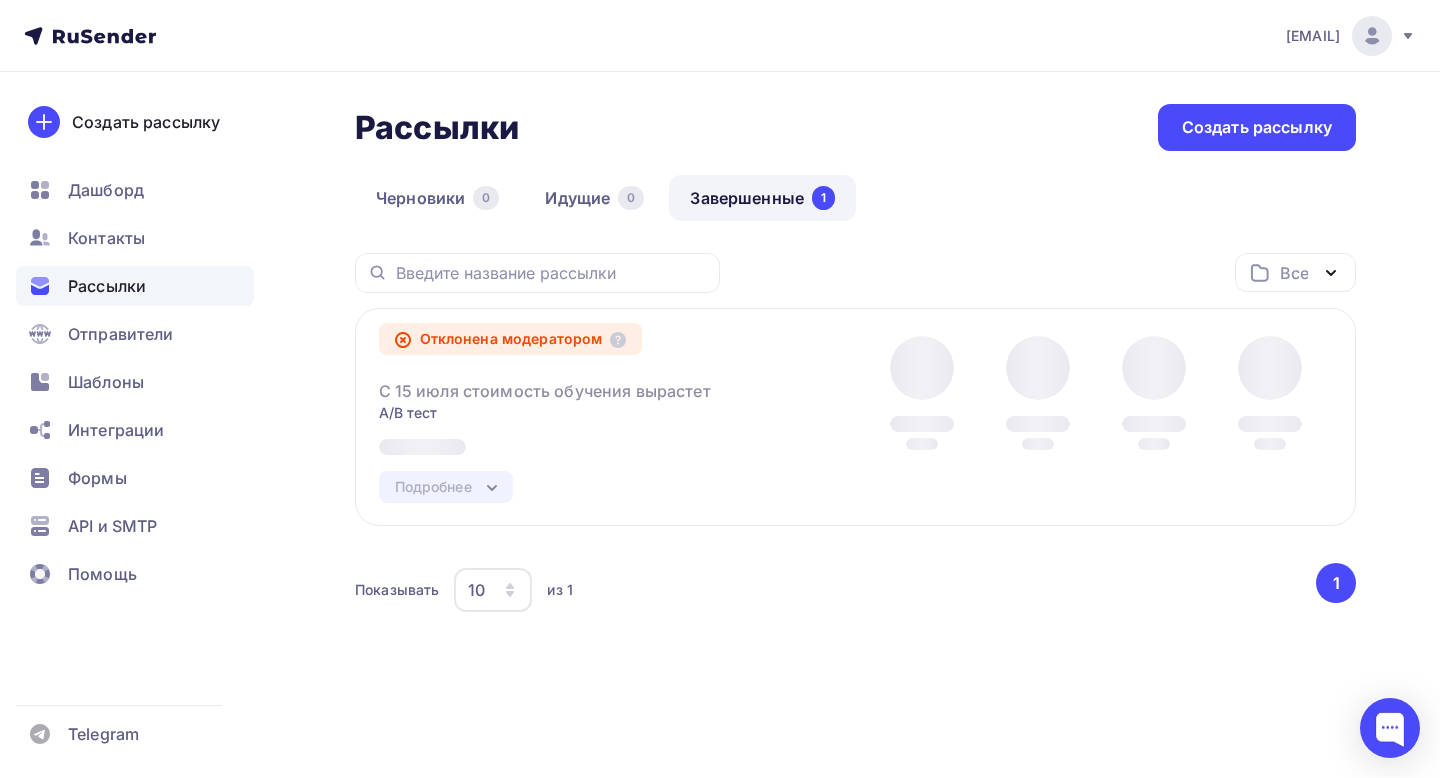 scroll, scrollTop: 0, scrollLeft: 0, axis: both 